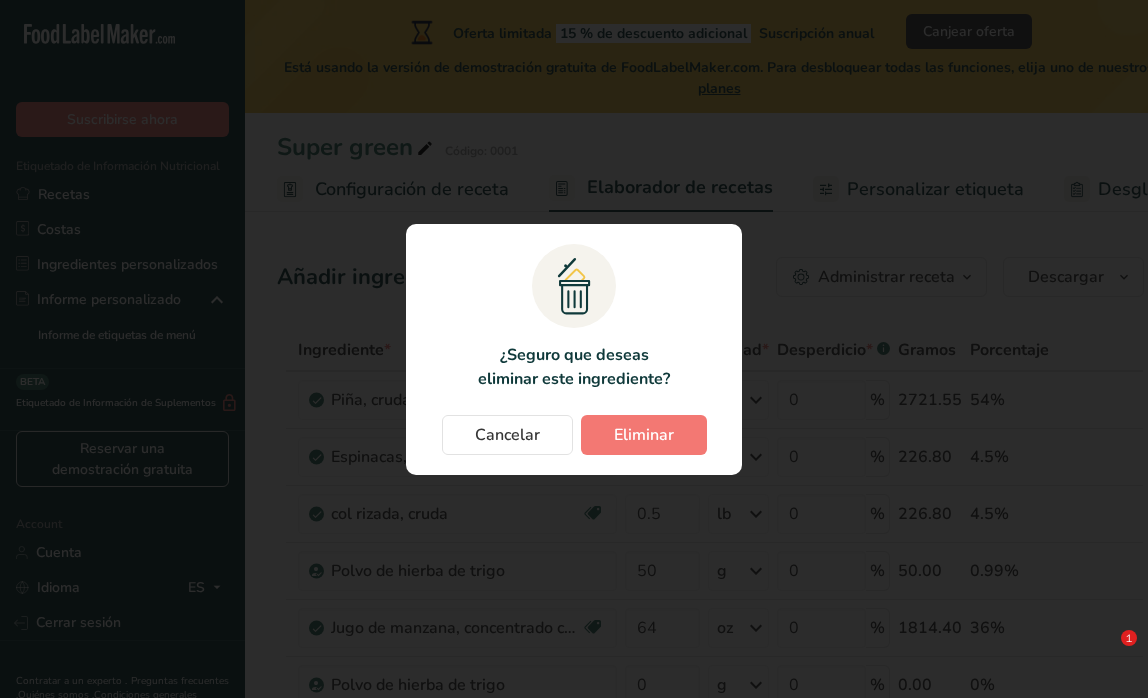 scroll, scrollTop: 167, scrollLeft: 0, axis: vertical 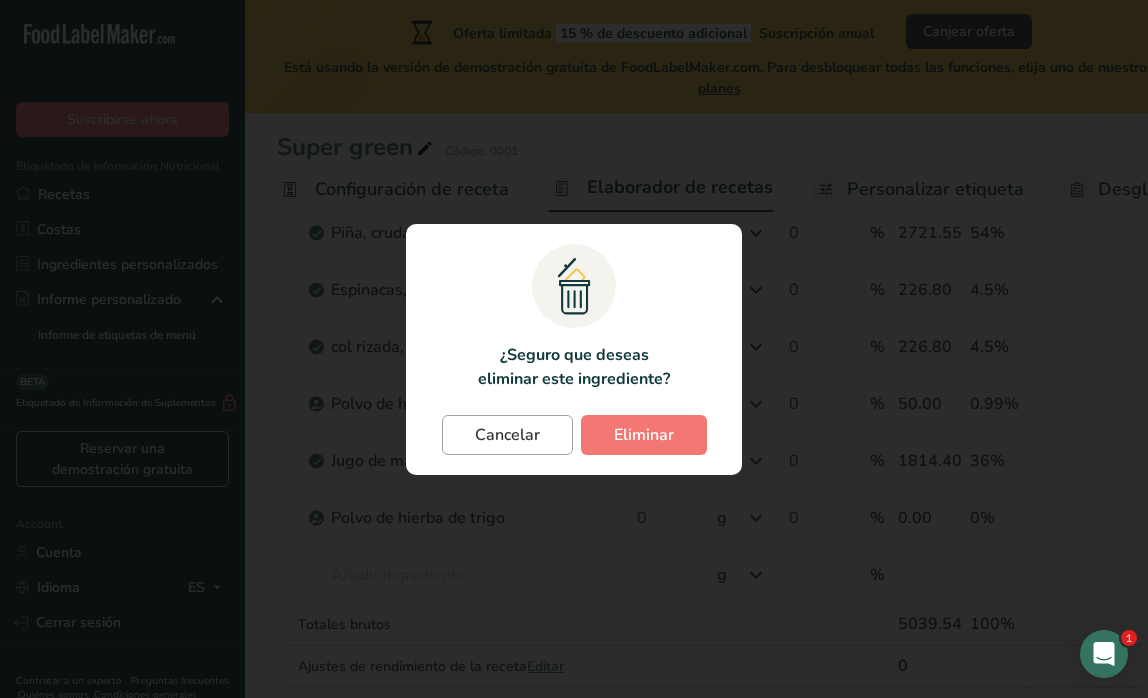 click on "Cancelar" at bounding box center [507, 435] 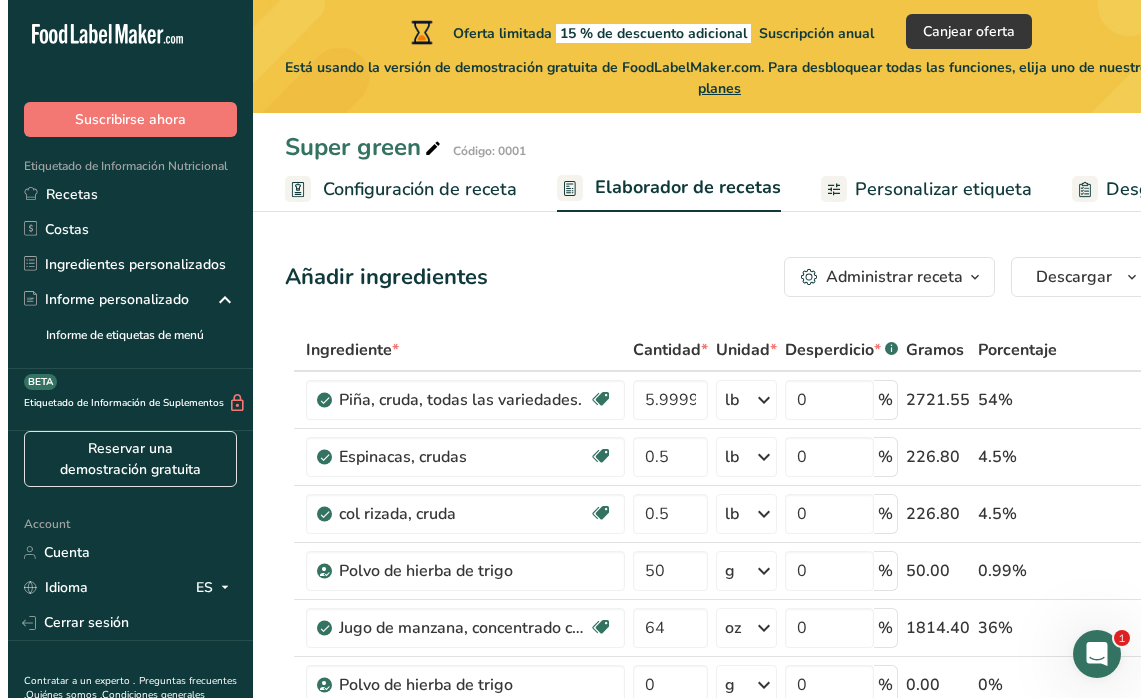 scroll, scrollTop: 0, scrollLeft: 0, axis: both 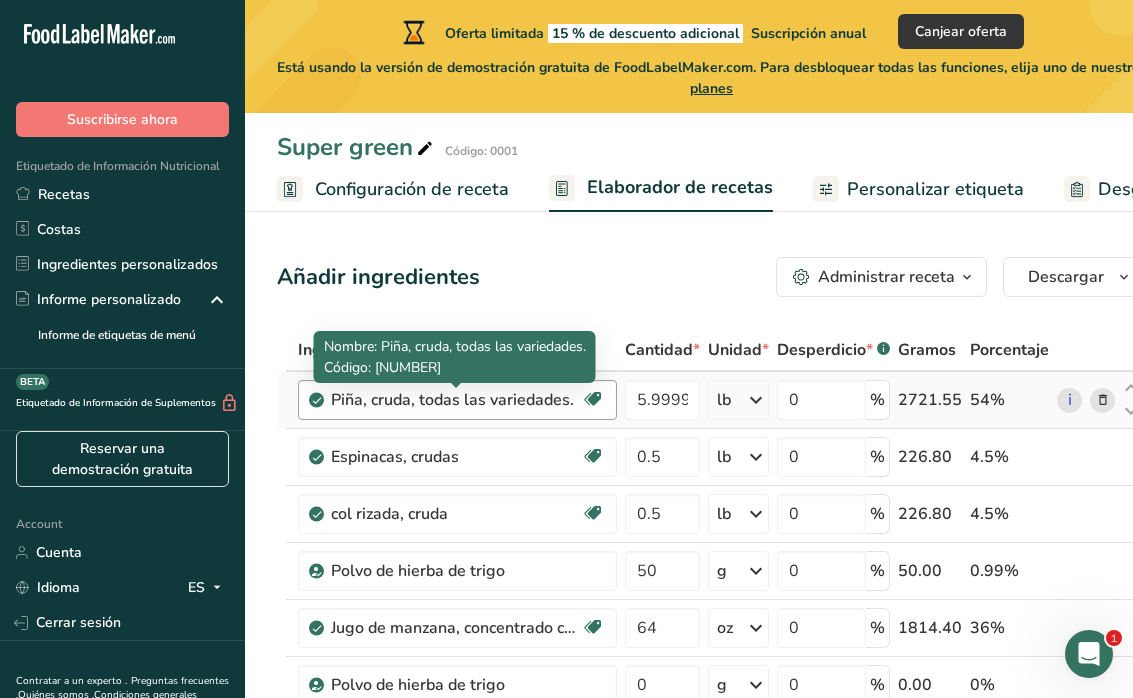 click on "Piña, cruda, todas las variedades." at bounding box center [456, 400] 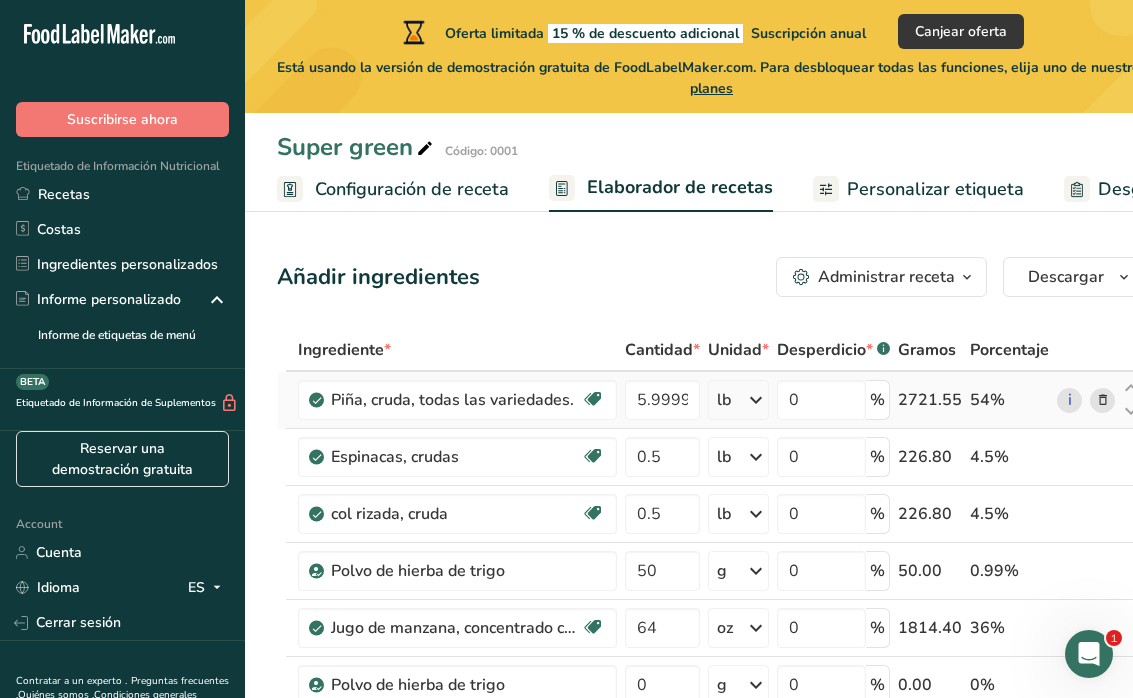 click at bounding box center [1103, 400] 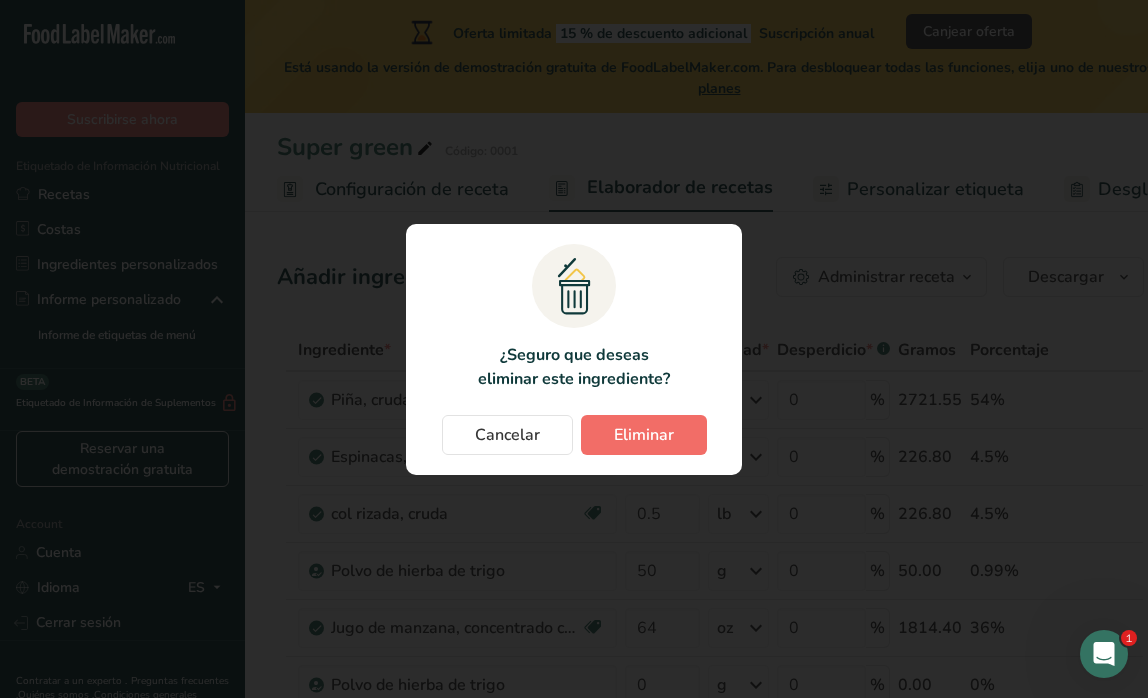 click on "Eliminar" at bounding box center (644, 435) 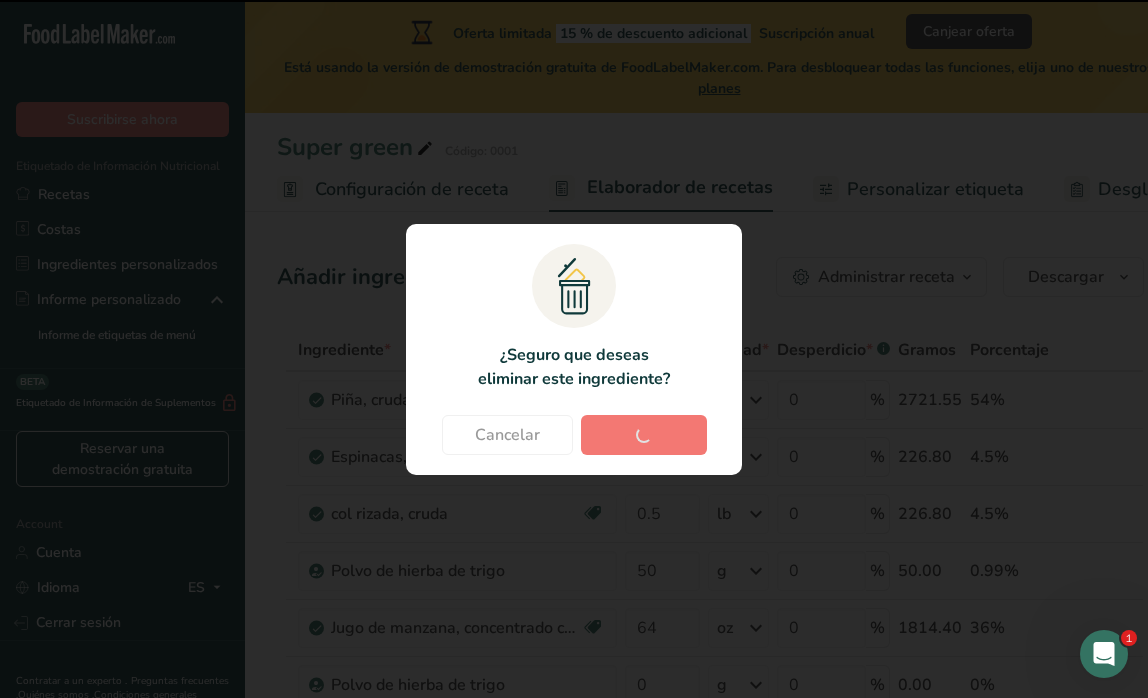 type on "0.5" 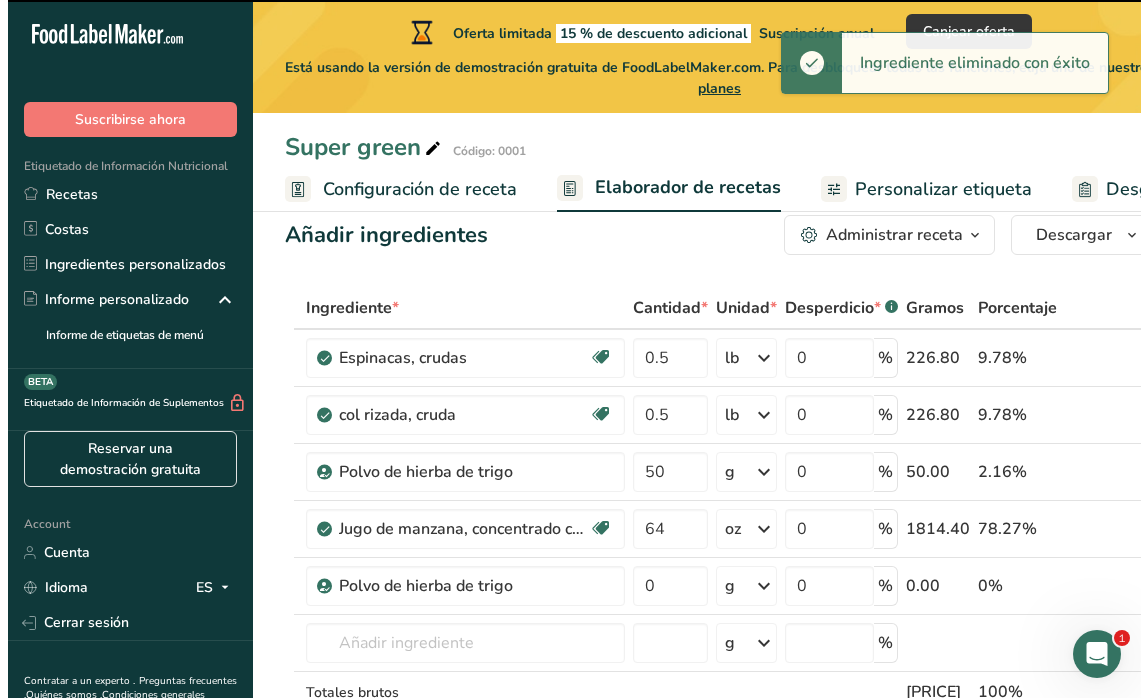 scroll, scrollTop: 43, scrollLeft: 0, axis: vertical 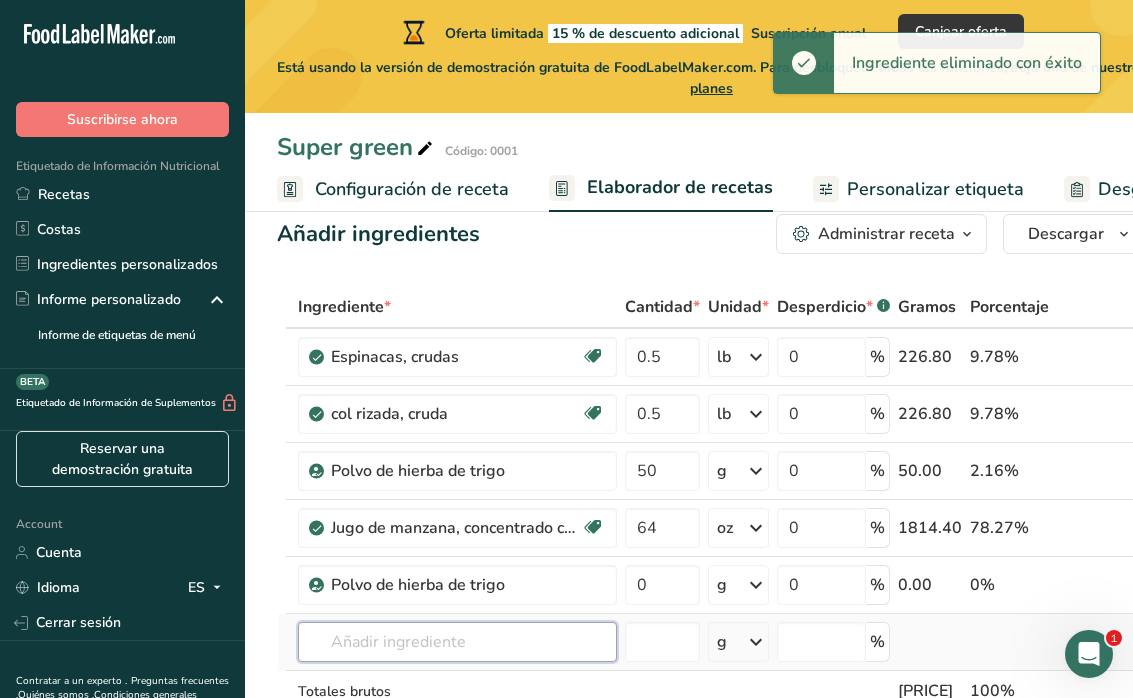 click at bounding box center [457, 642] 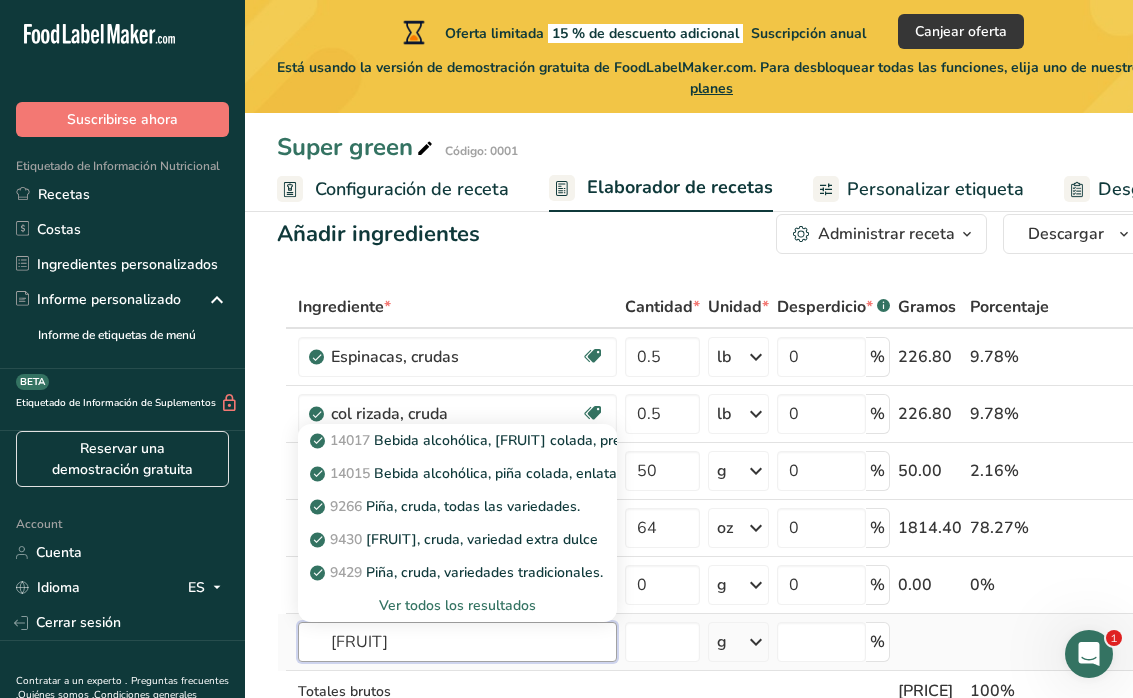 type on "[FRUIT]" 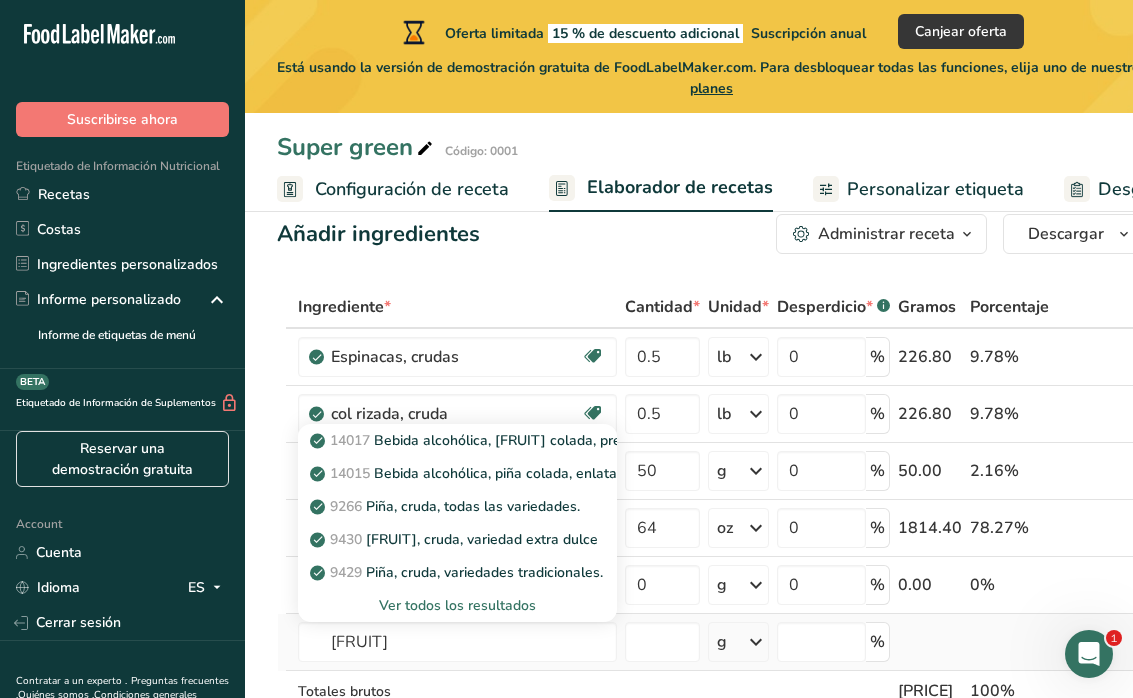 type 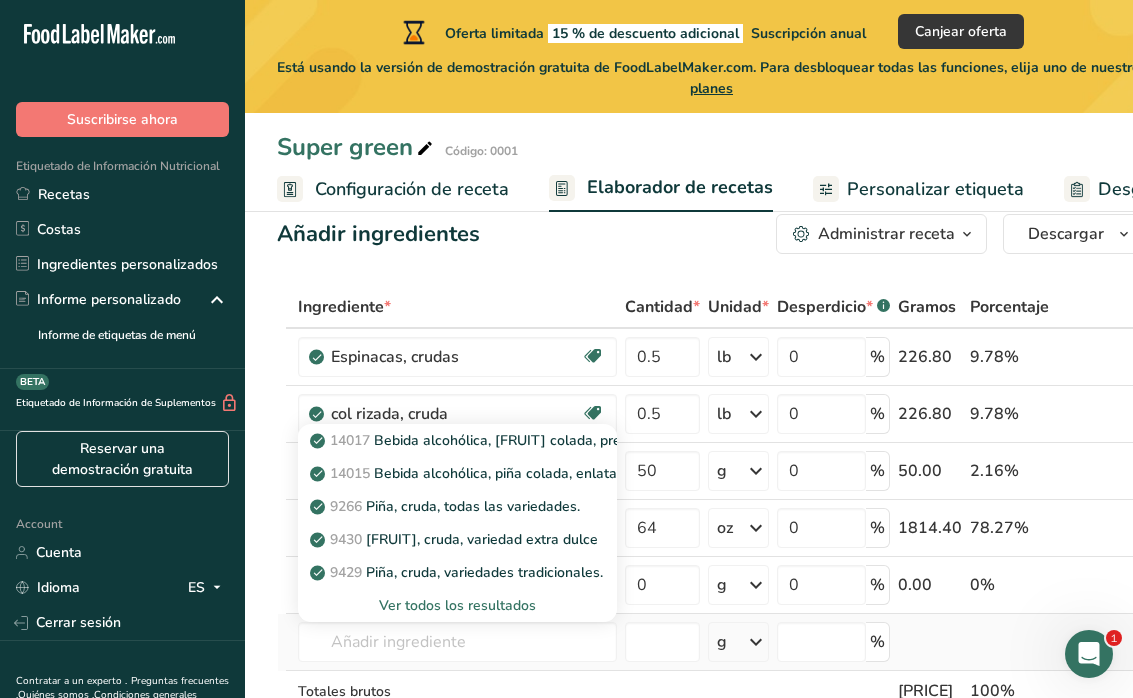 click on "Ver todos los resultados" at bounding box center [457, 605] 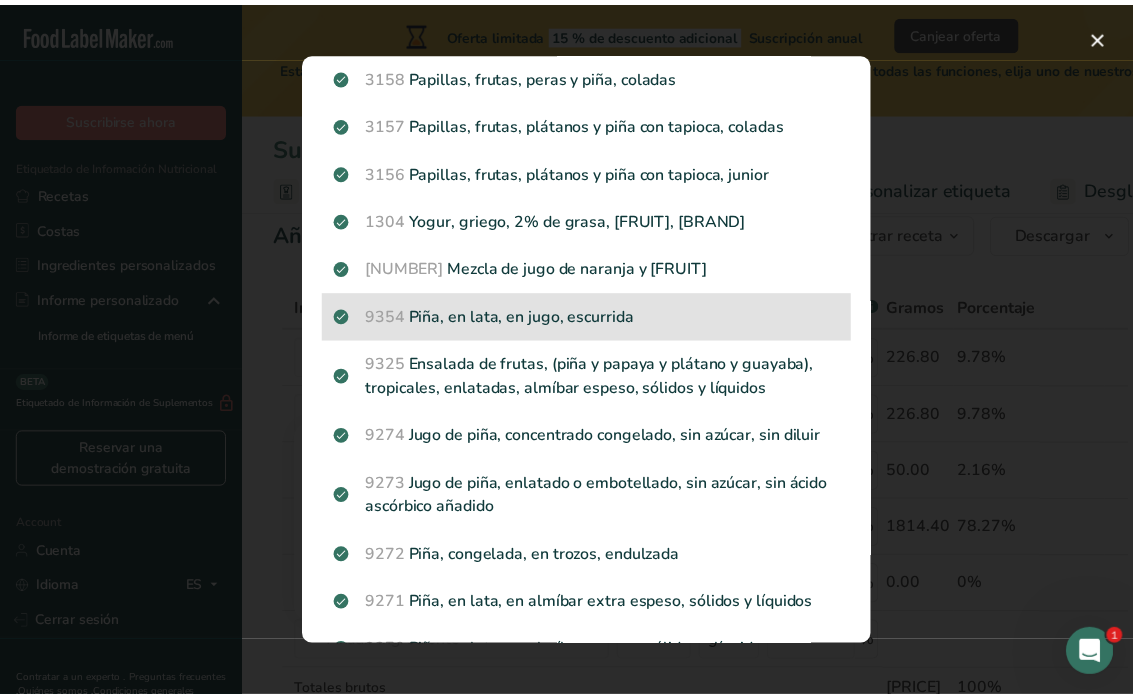 scroll, scrollTop: 1792, scrollLeft: 0, axis: vertical 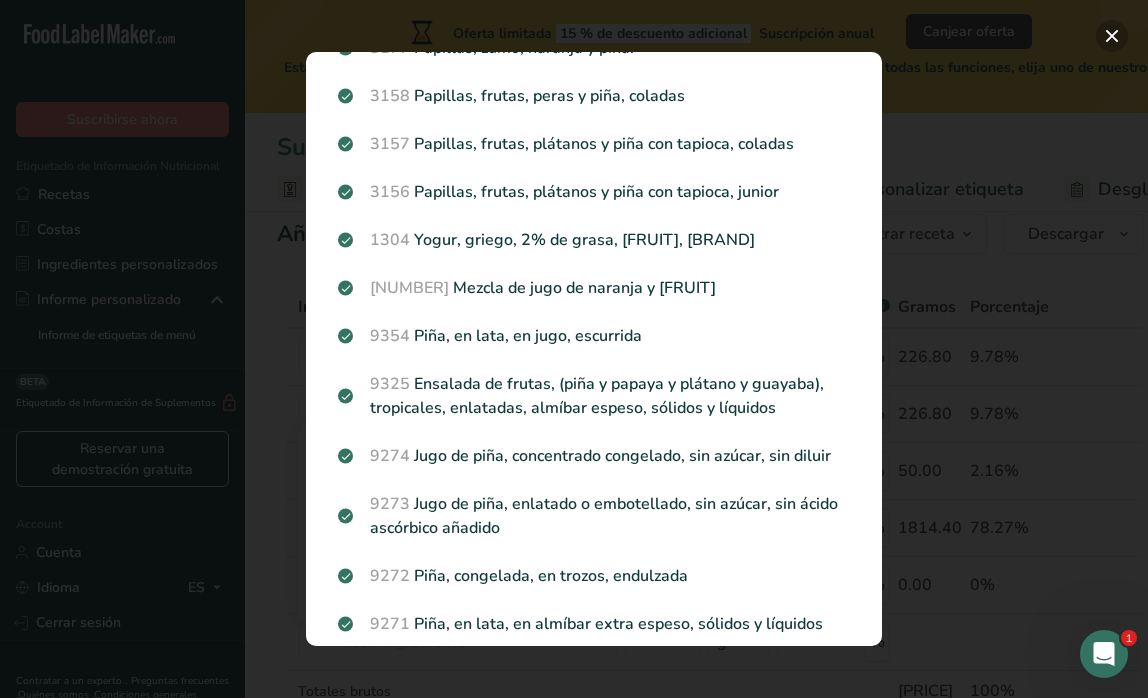 click at bounding box center (1112, 36) 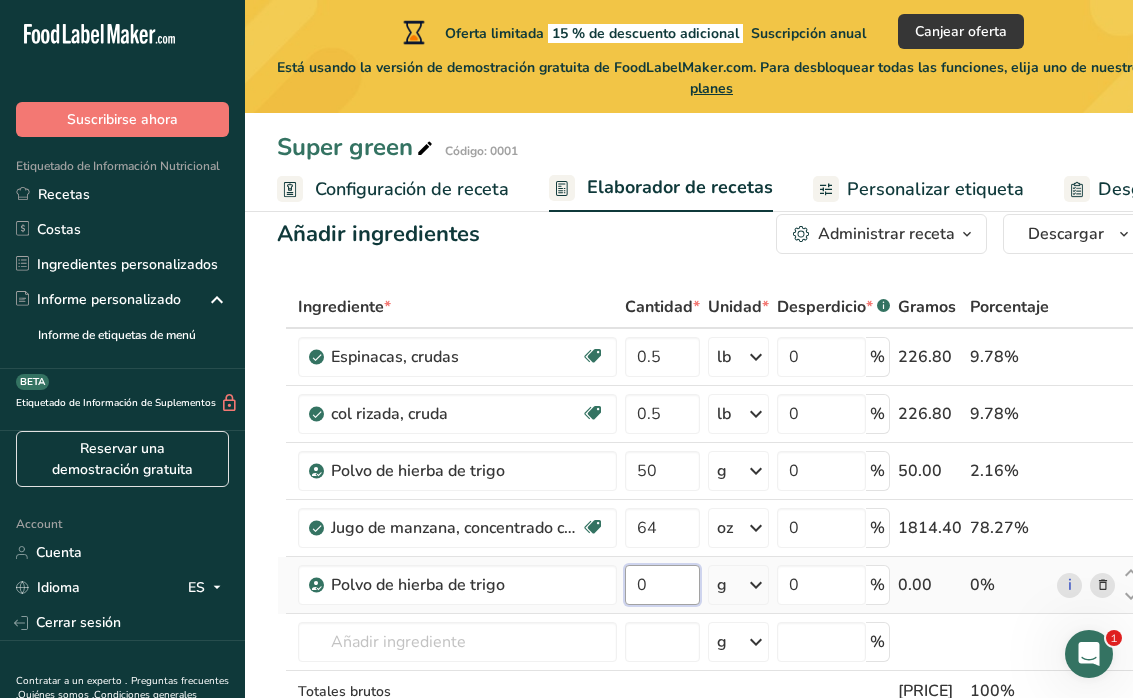click on "0" at bounding box center [662, 585] 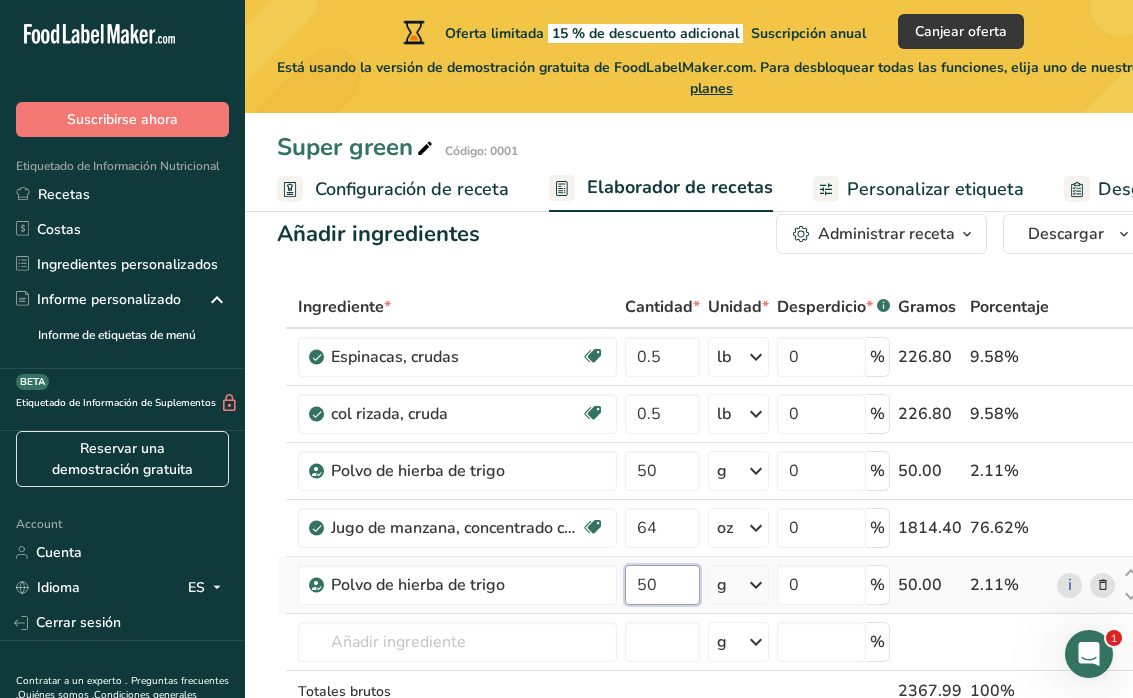 type on "50" 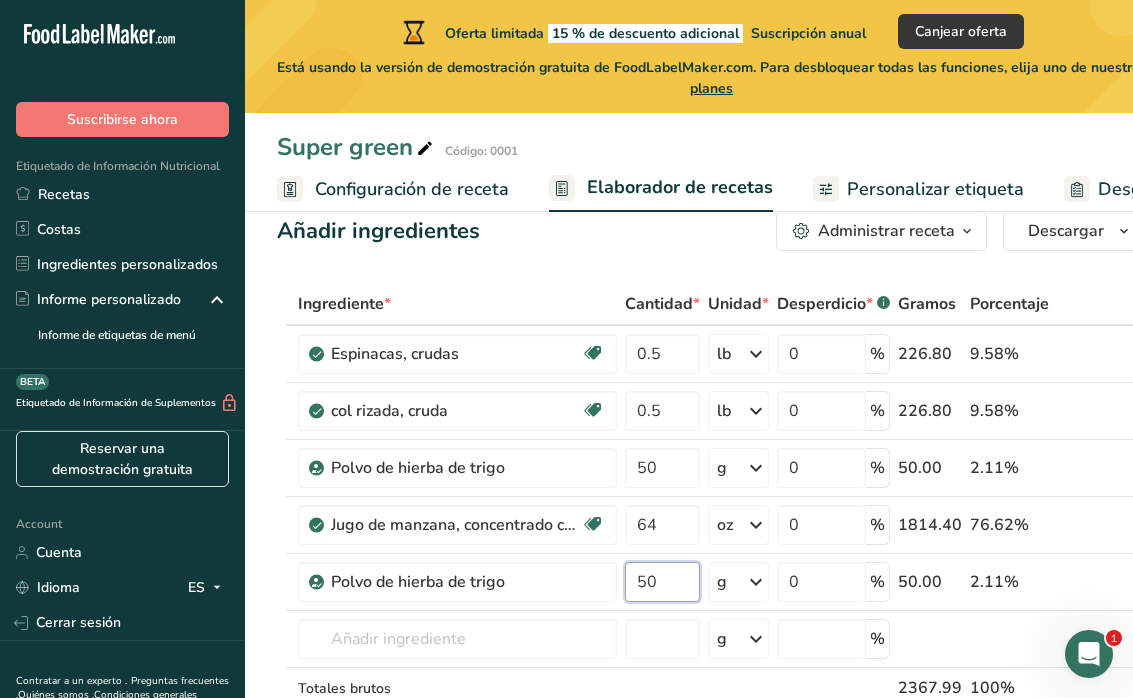 scroll, scrollTop: 40, scrollLeft: 0, axis: vertical 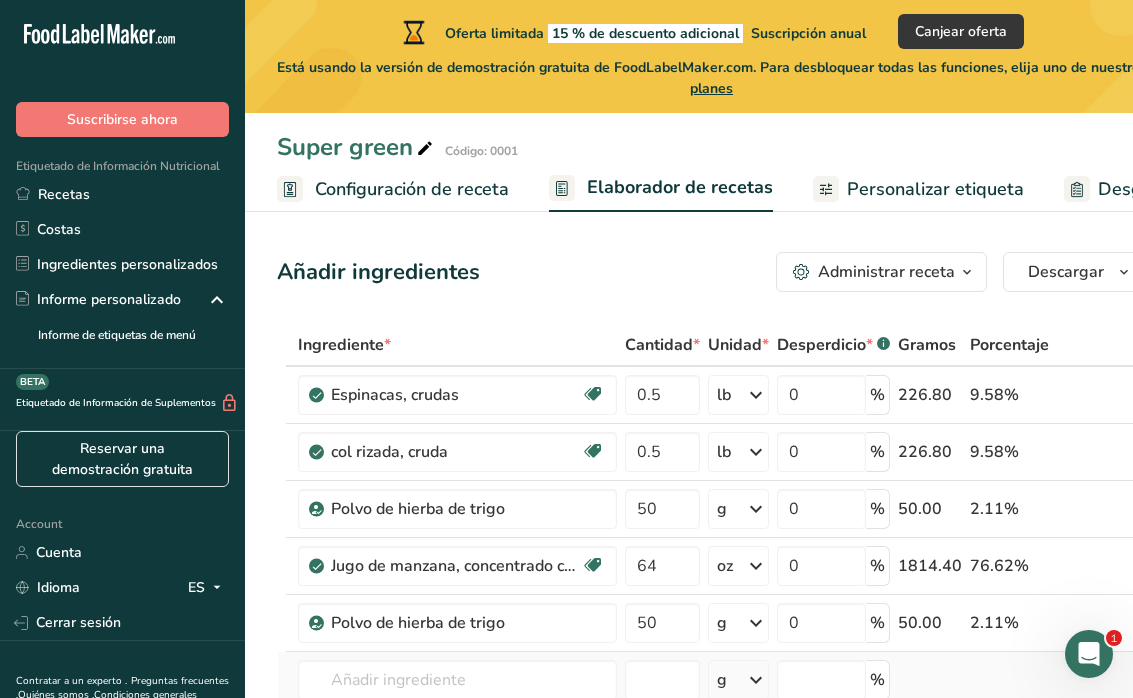 click on "Ingrediente *
Cantidad *
Unidad *
Desperdicio *   .a-a{fill:#347362;}.b-a{fill:#fff;}          Gramos
Porcentaje
Espinacas, crudas
Fuente de antioxidantes
Libre de lácteos
Libre de gluten
Vegano
Vegetariano
Libre de soja
0.5
lb
Porciones
1 cup
1 bunch
1 leaf
Ver más
Unidades de peso
g
kg
mg
Ver más
Unidades de volumen
litro
Las unidades de volumen requieren una conversión de densidad. Si conoce la densidad de su ingrediente, introdúzcala a continuación. De lo contrario, haga clic en "RIA", nuestra asistente regulatoria de IA, quien podrá ayudarle.
mL" at bounding box center [710, 579] 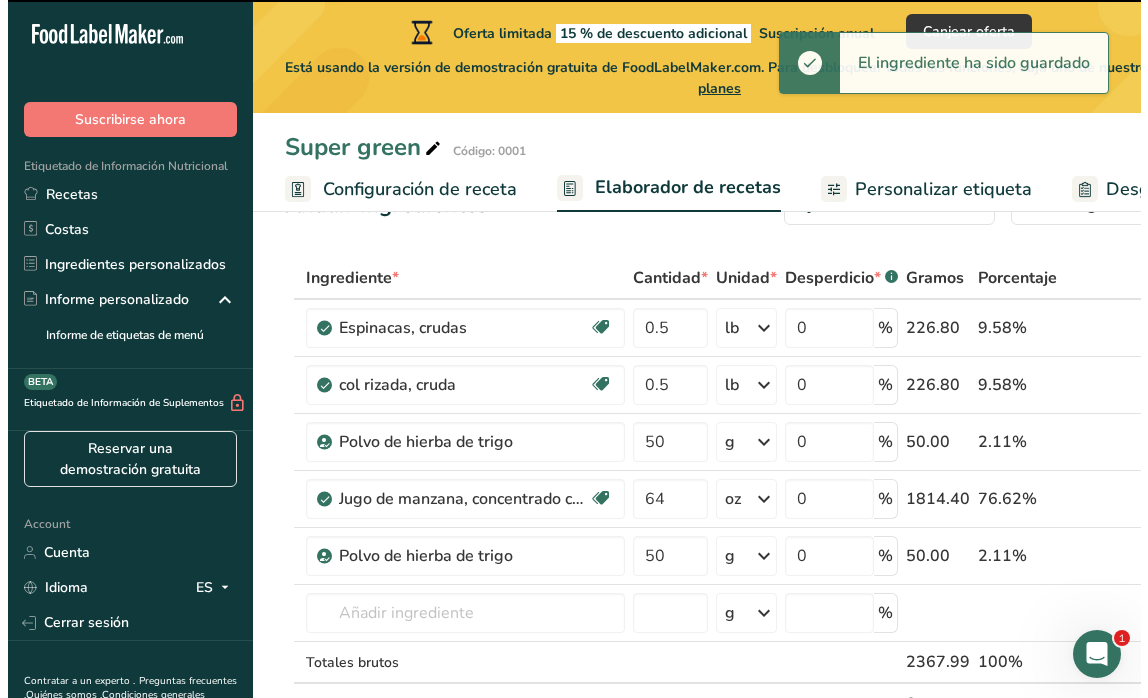scroll, scrollTop: 97, scrollLeft: 0, axis: vertical 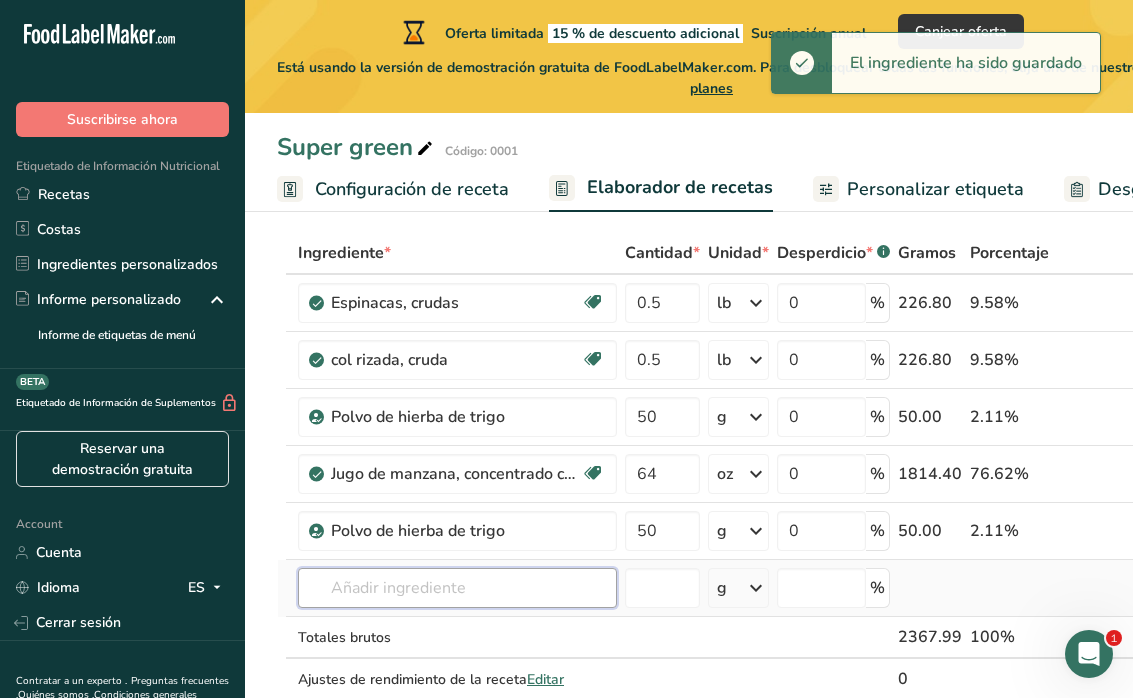 click at bounding box center [457, 588] 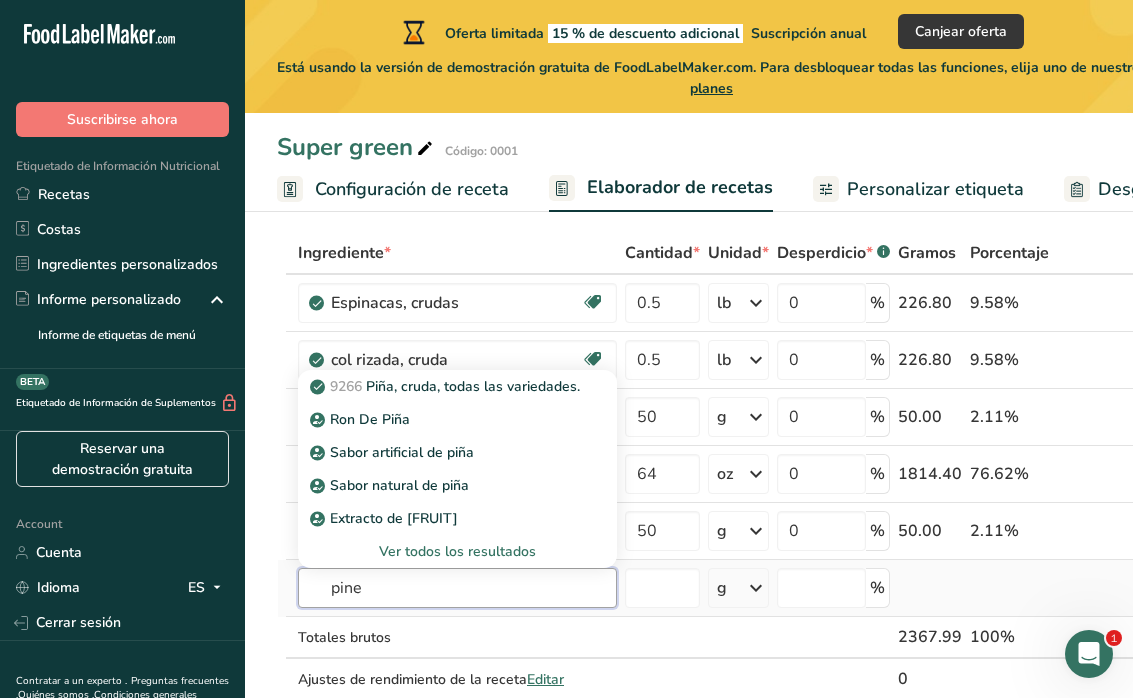 type on "pine" 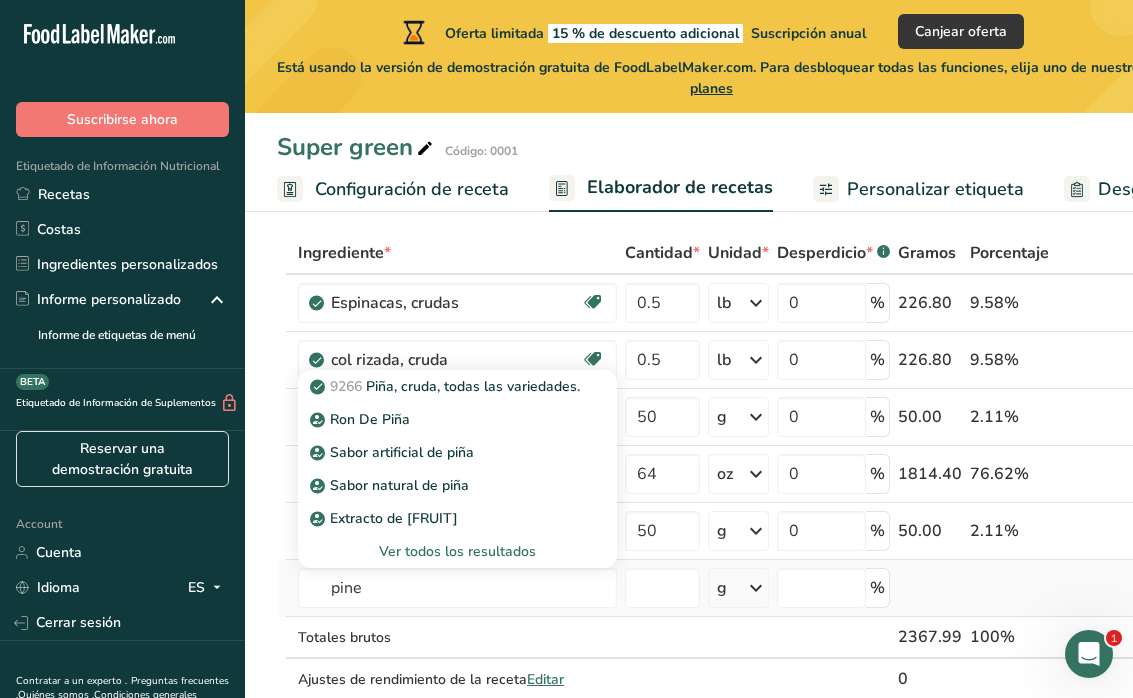 type 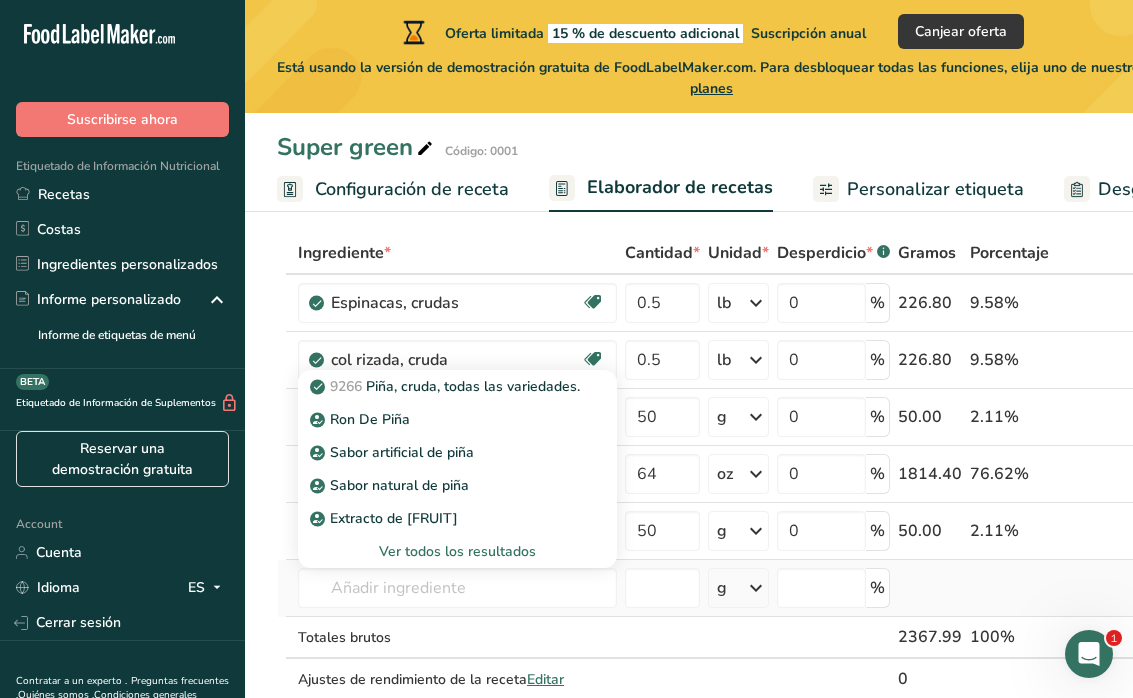 click on "Ver todos los resultados" at bounding box center (457, 551) 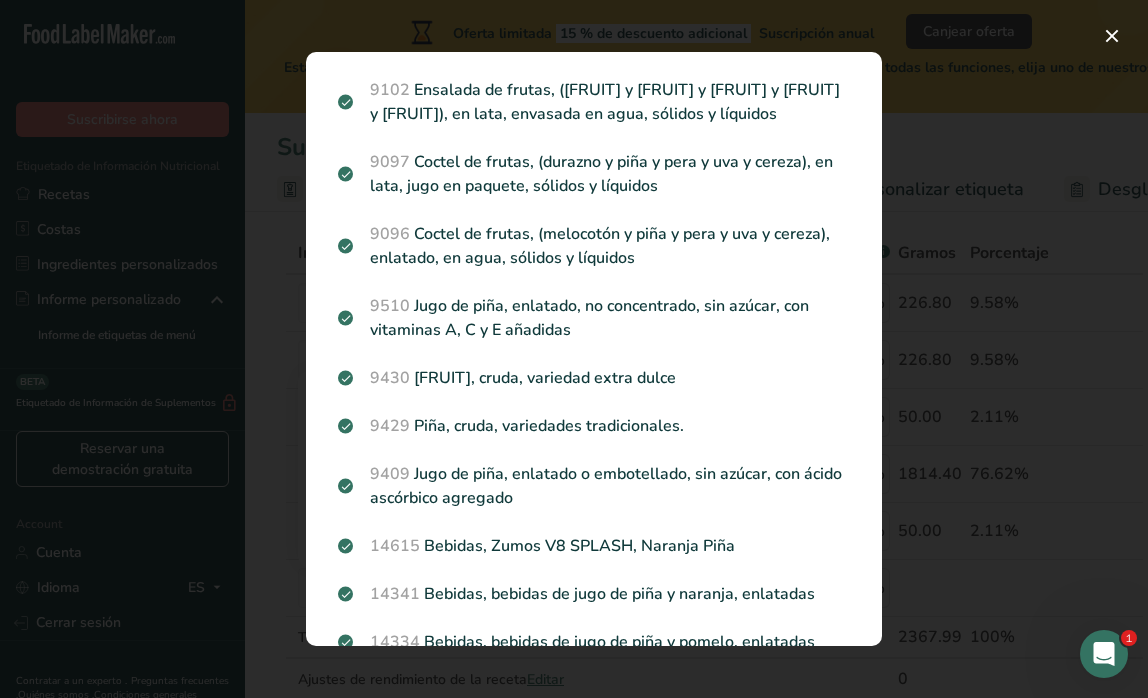 scroll, scrollTop: 330, scrollLeft: 0, axis: vertical 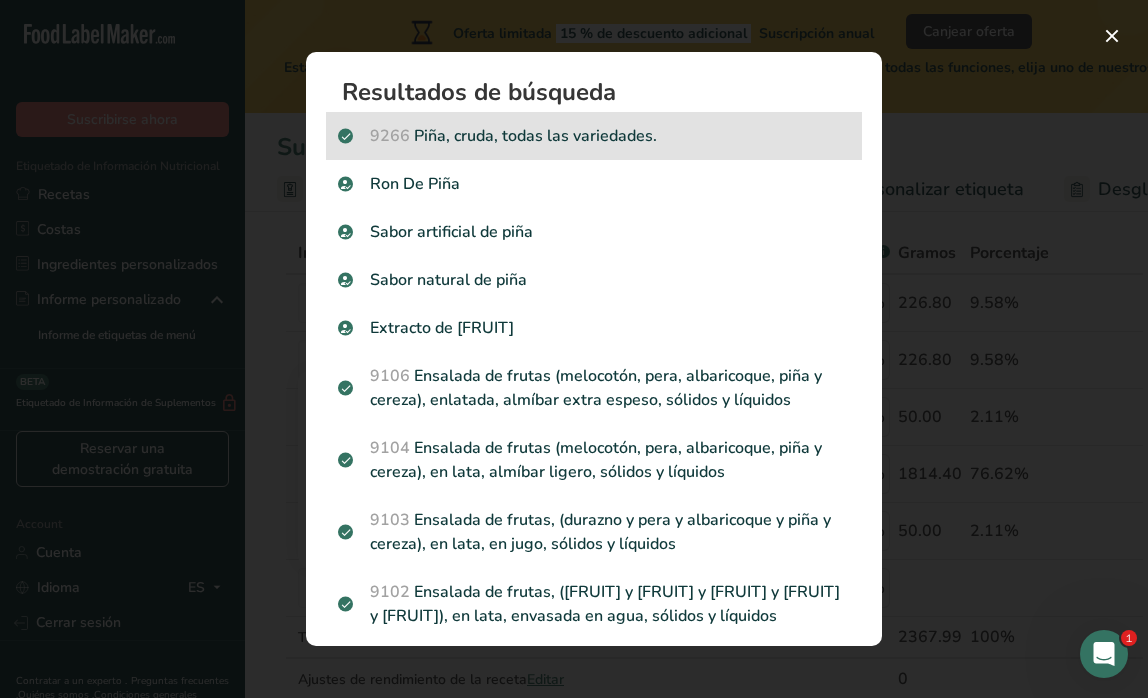 click on "[NUMBER]
[FRUIT], cruda, todas las variedades." at bounding box center (594, 136) 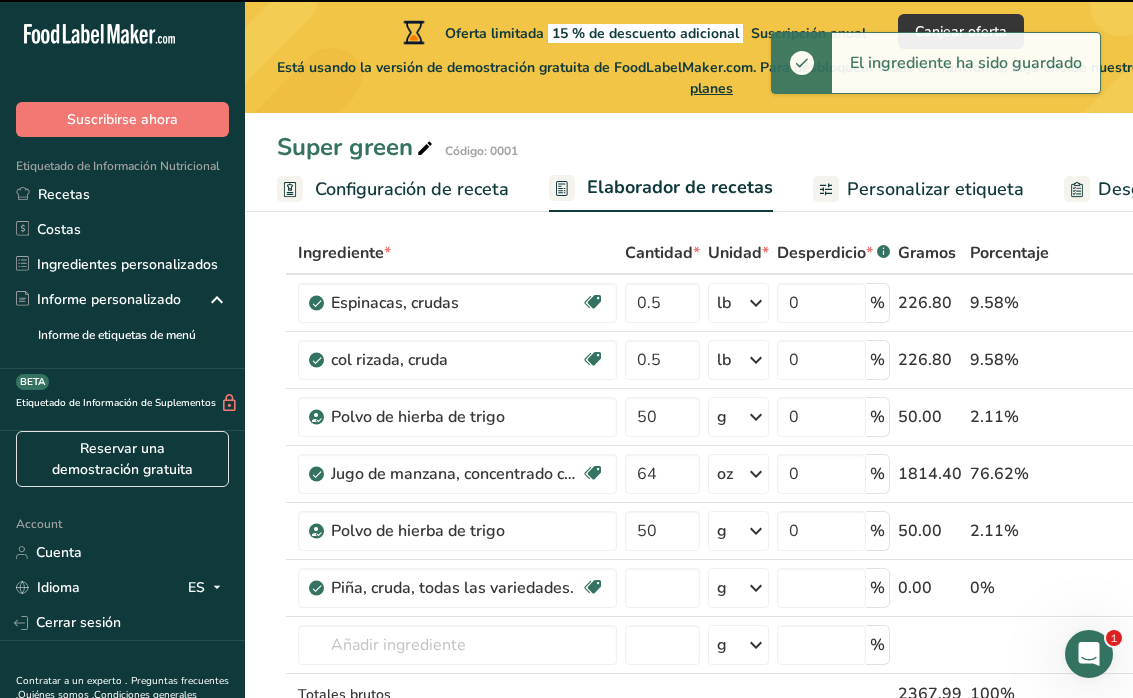 type on "0" 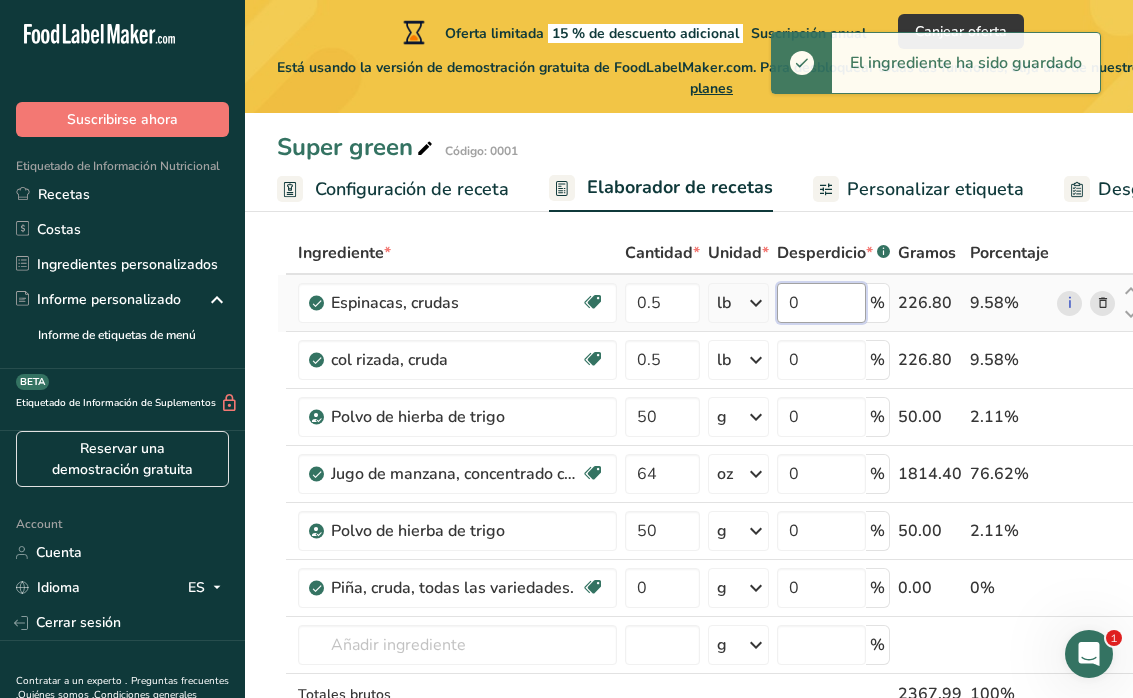 click on "0" at bounding box center (821, 303) 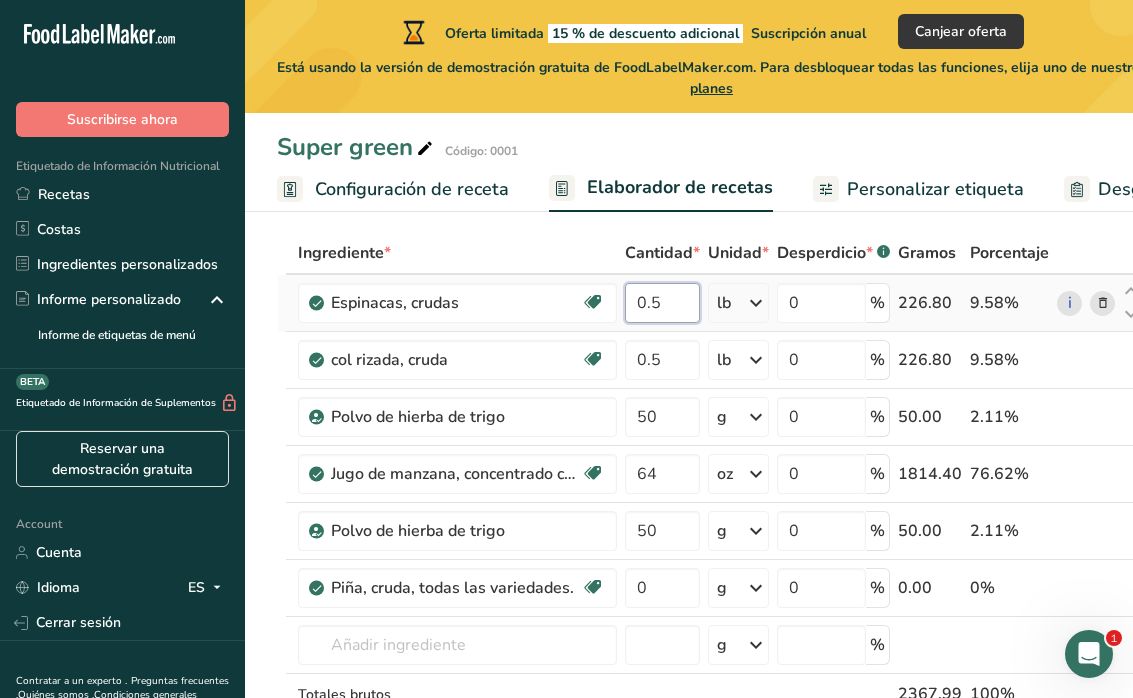 click on "Ingrediente *
Cantidad *
Unidad *
Desperdicio *   .a-a{fill:#347362;}.b-a{fill:#fff;}          Gramos
Porcentaje
Espinacas, crudas
Fuente de antioxidantes
Libre de lácteos
Libre de gluten
Vegano
Vegetariano
Libre de soja
0.5
lb
Porciones
1 cup
1 bunch
1 leaf
Ver más
Unidades de peso
g
kg
mg
Ver más
Unidades de volumen
litro
Las unidades de volumen requieren una conversión de densidad. Si conoce la densidad de su ingrediente, introdúzcala a continuación. De lo contrario, haga clic en "RIA", nuestra asistente regulatoria de IA, quien podrá ayudarle.
mL" at bounding box center (710, 515) 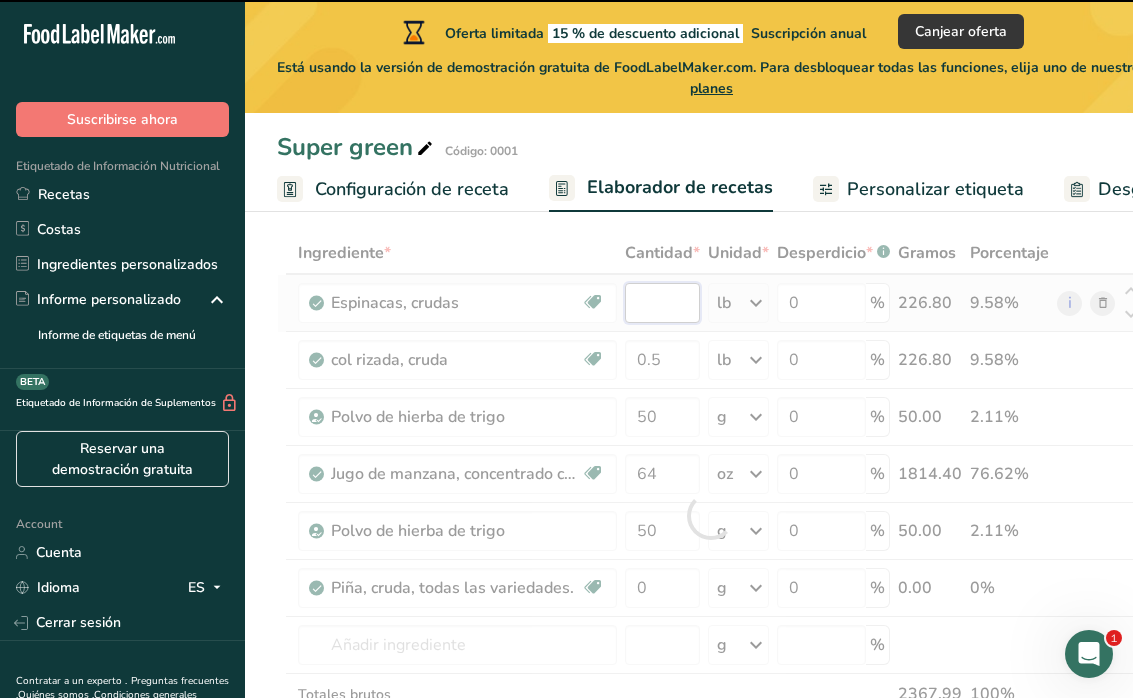 type on "0.5" 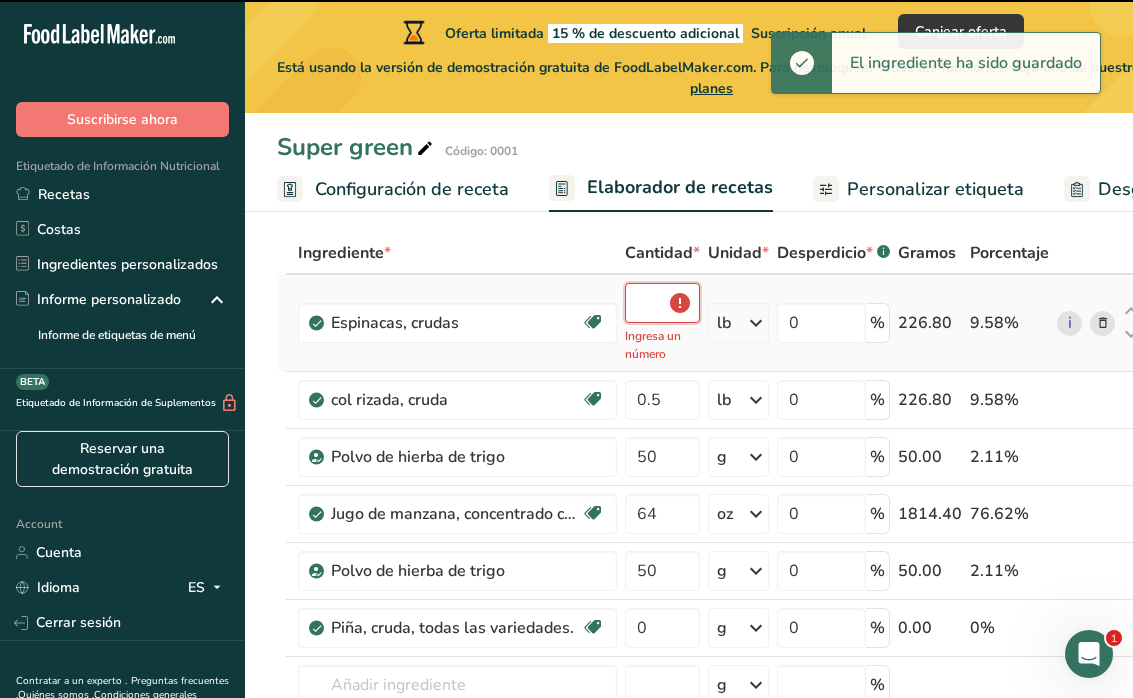 type on "0" 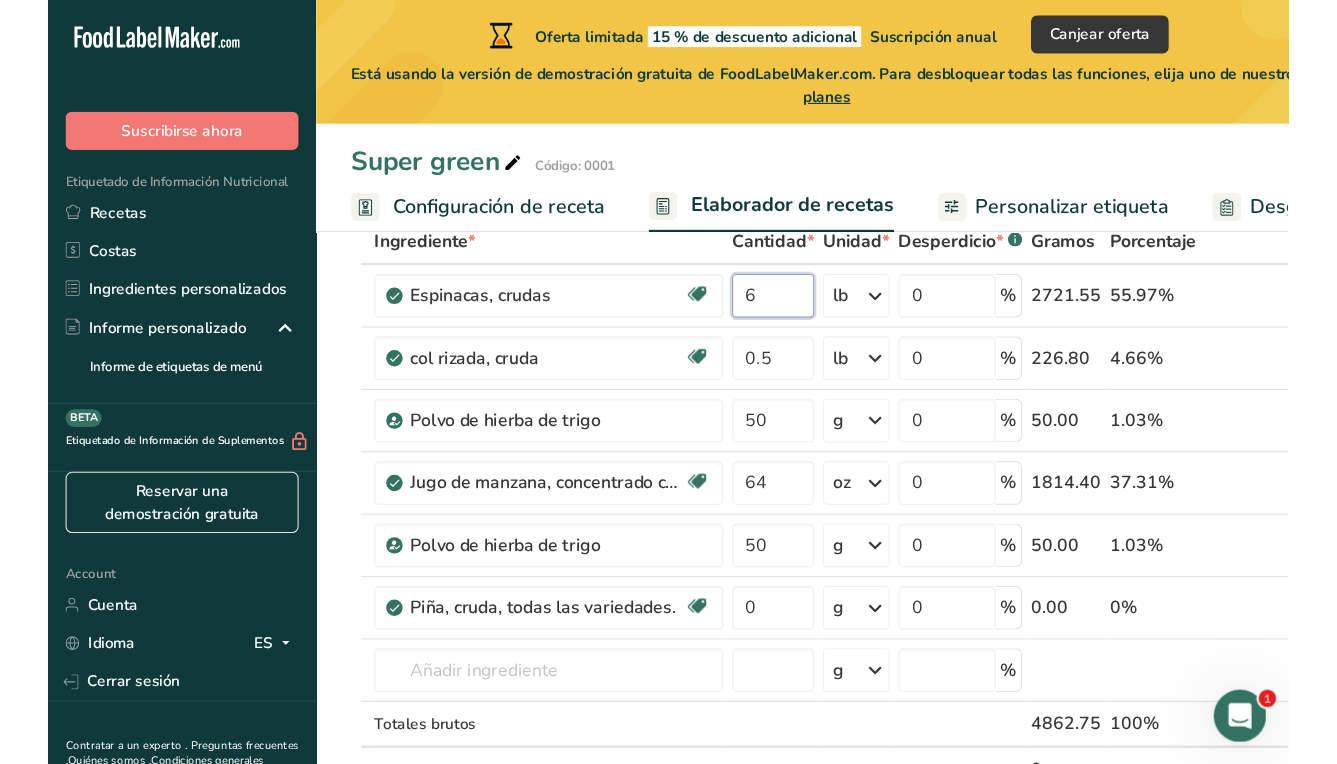 scroll, scrollTop: 111, scrollLeft: 0, axis: vertical 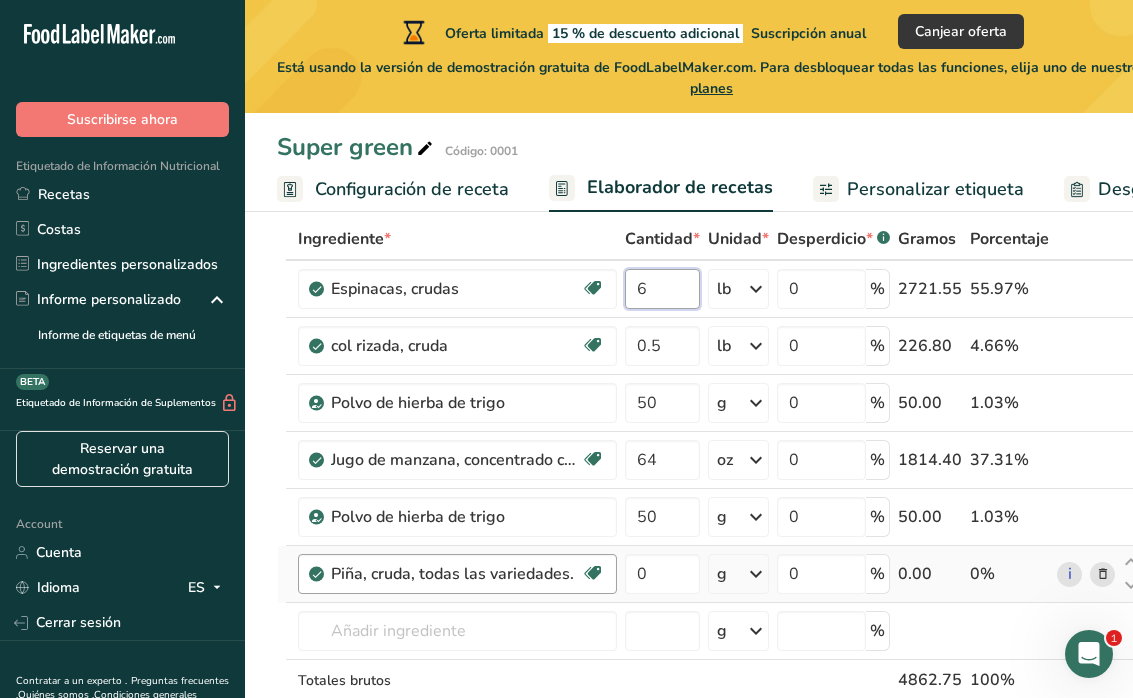 type on "6" 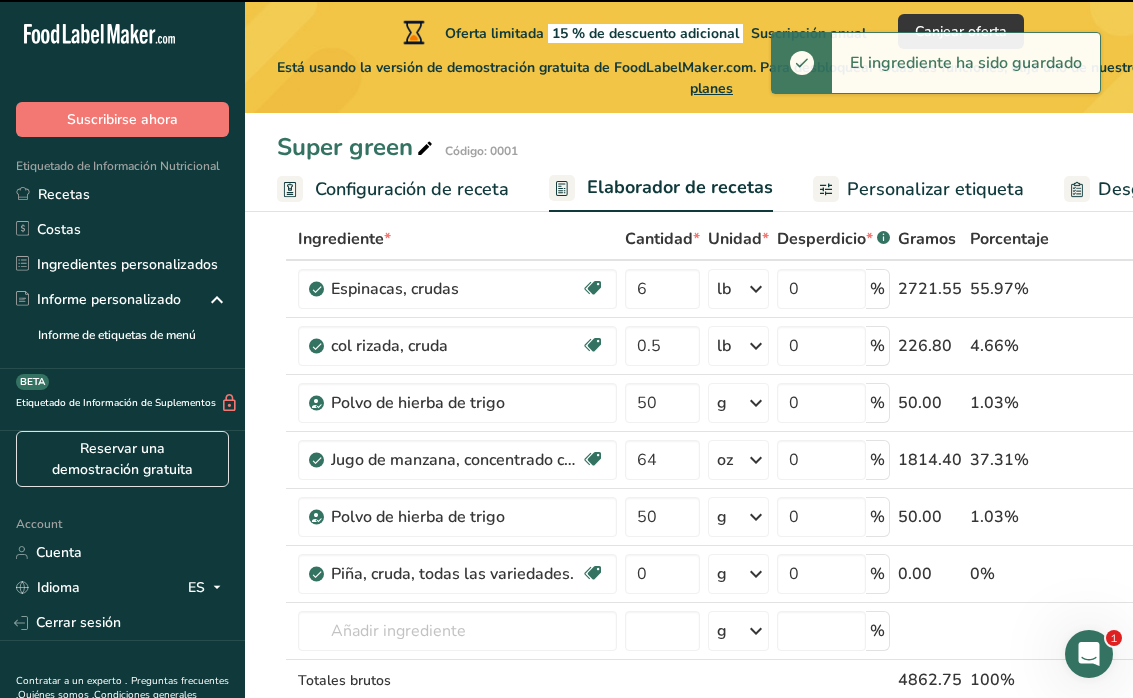 drag, startPoint x: 303, startPoint y: 570, endPoint x: 310, endPoint y: 386, distance: 184.1331 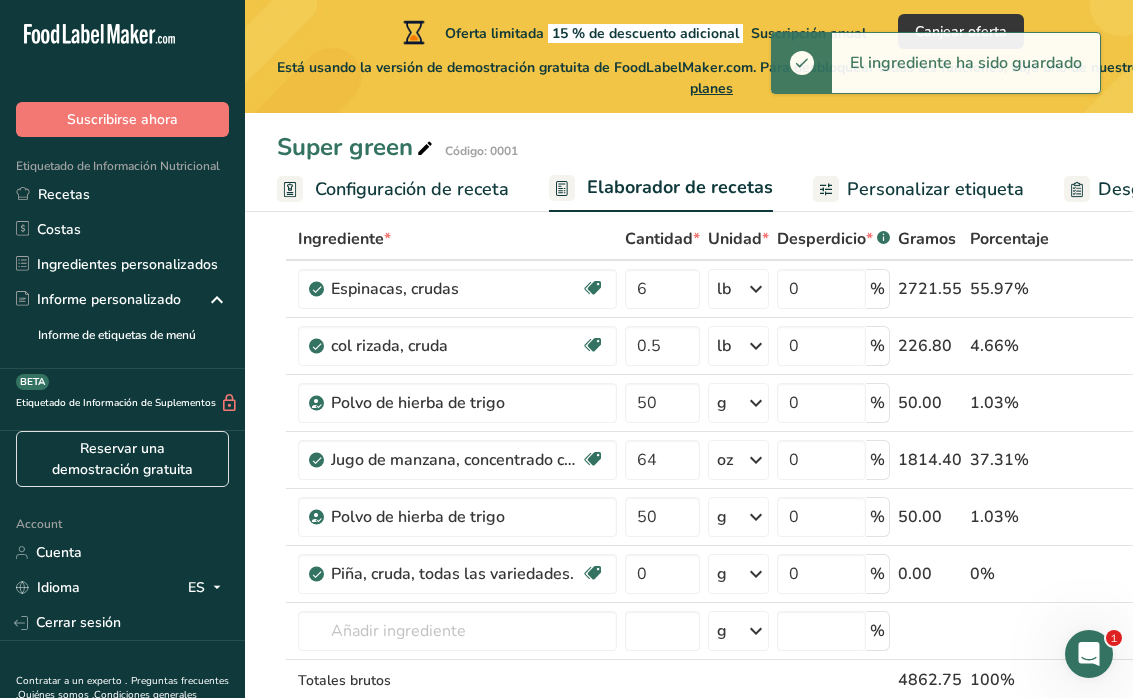 click on "Añadir ingredientes
Administrar receta         Eliminar receta             Duplicar receta               Escalar receta               Guardar como subreceta   .a-a{fill:#347362;}.b-a{fill:#fff;}                                 Desglose nutricional                 Tarjeta de la receta
Novedad
Informe de patrón de aminoácidos             Historial de actividad
Descargar
Elija su estilo de etiqueta preferido
Etiqueta estándar FDA
Etiqueta estándar FDA
El formato más común para etiquetas de información nutricional en cumplimiento con el tipo de letra, estilo y requisitos de la FDA.
Etiqueta tabular FDA
Un formato de etiqueta conforme a las regulaciones de la FDA presentado en una disposición tabular (horizontal).
Etiqueta lineal FDA" at bounding box center (689, 1228) 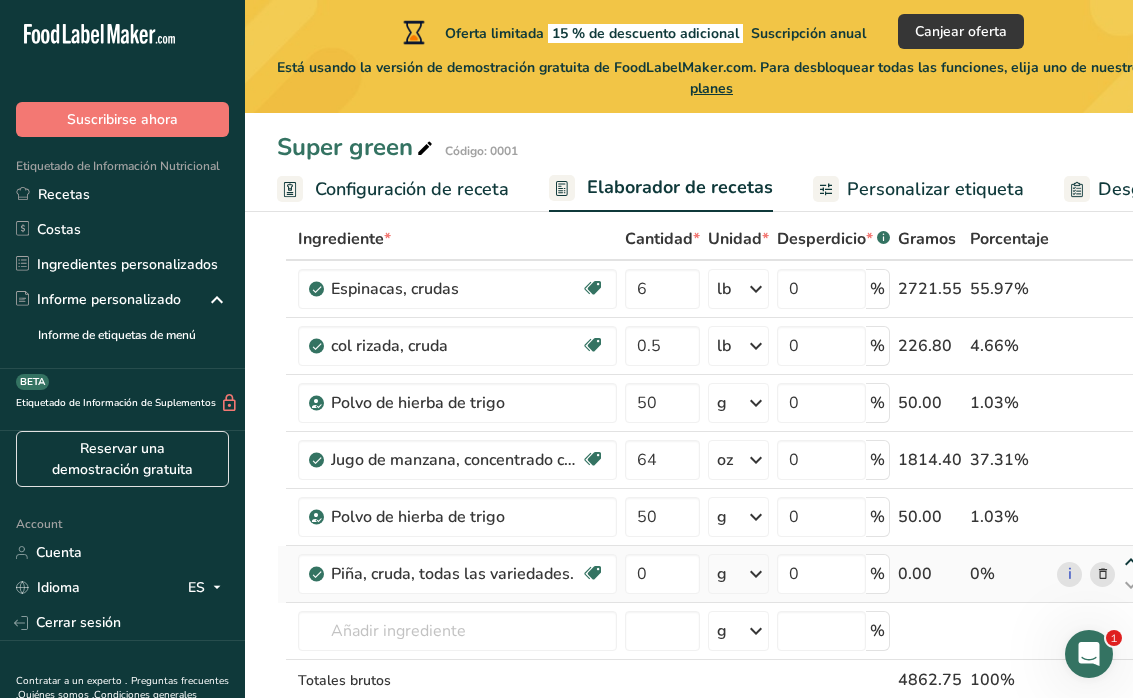 click at bounding box center [1131, 562] 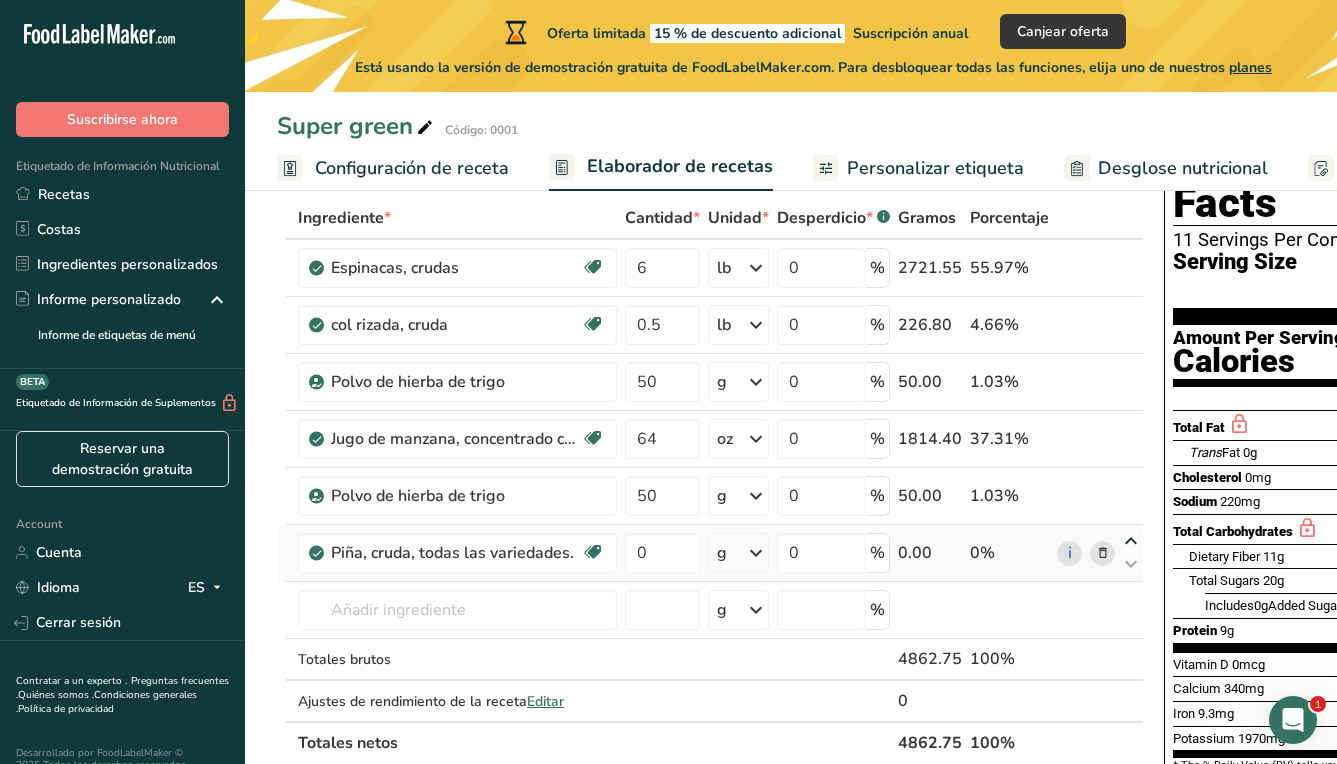 click at bounding box center [1131, 541] 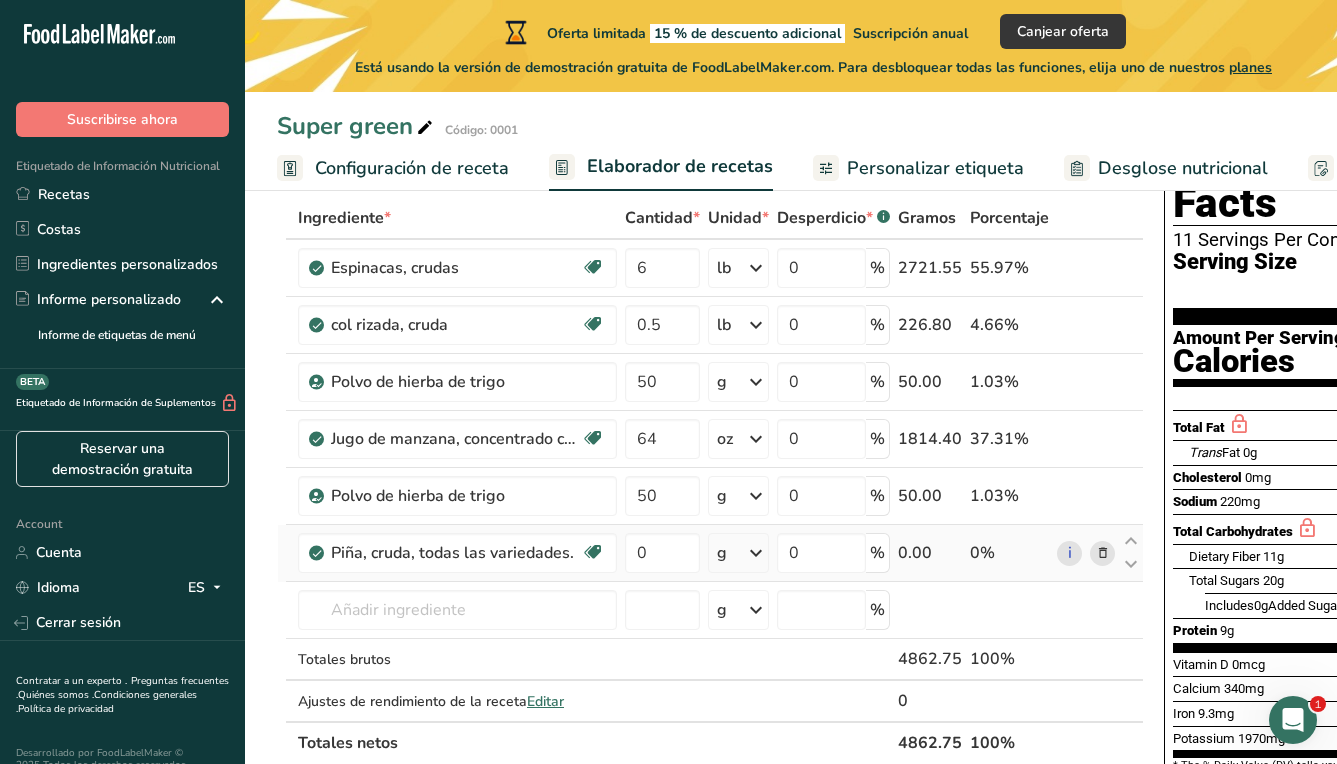 drag, startPoint x: 1031, startPoint y: 557, endPoint x: 1027, endPoint y: 534, distance: 23.345236 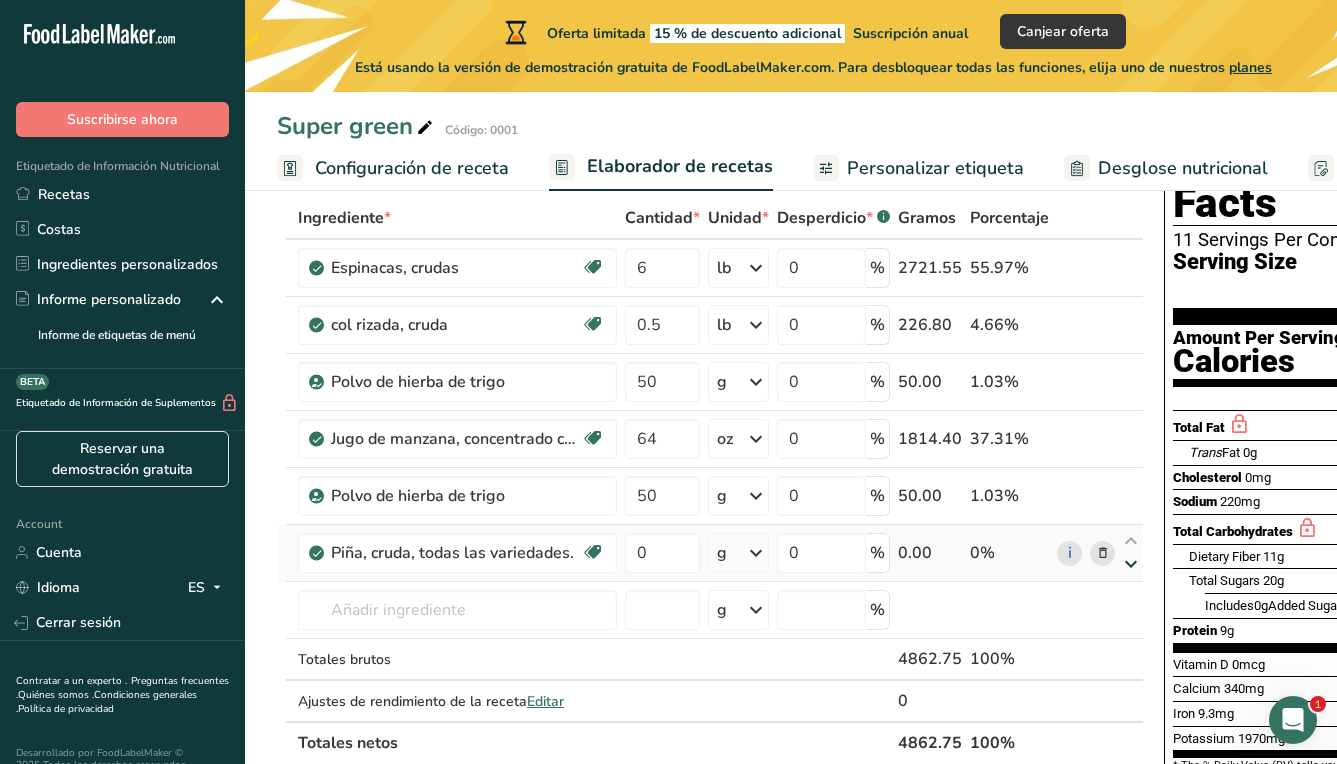 click at bounding box center [1131, 564] 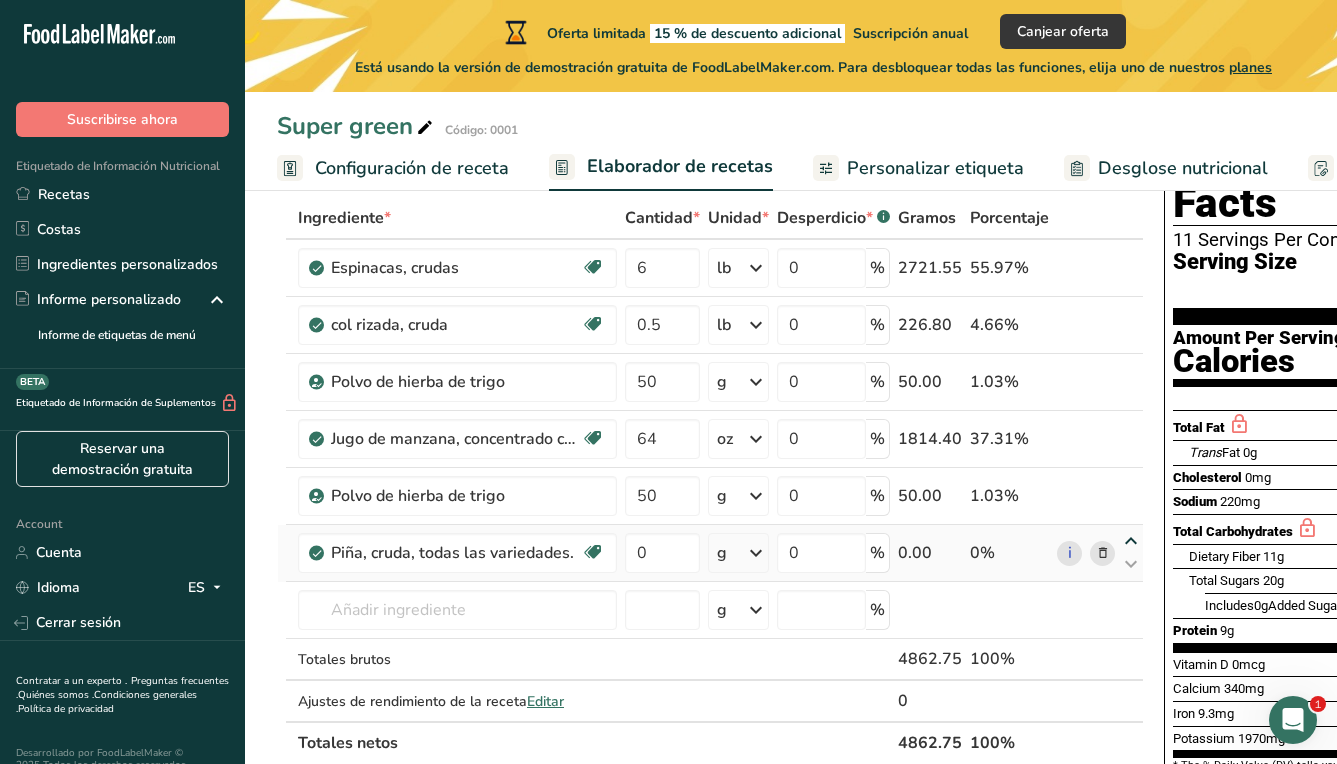 click at bounding box center [1131, 541] 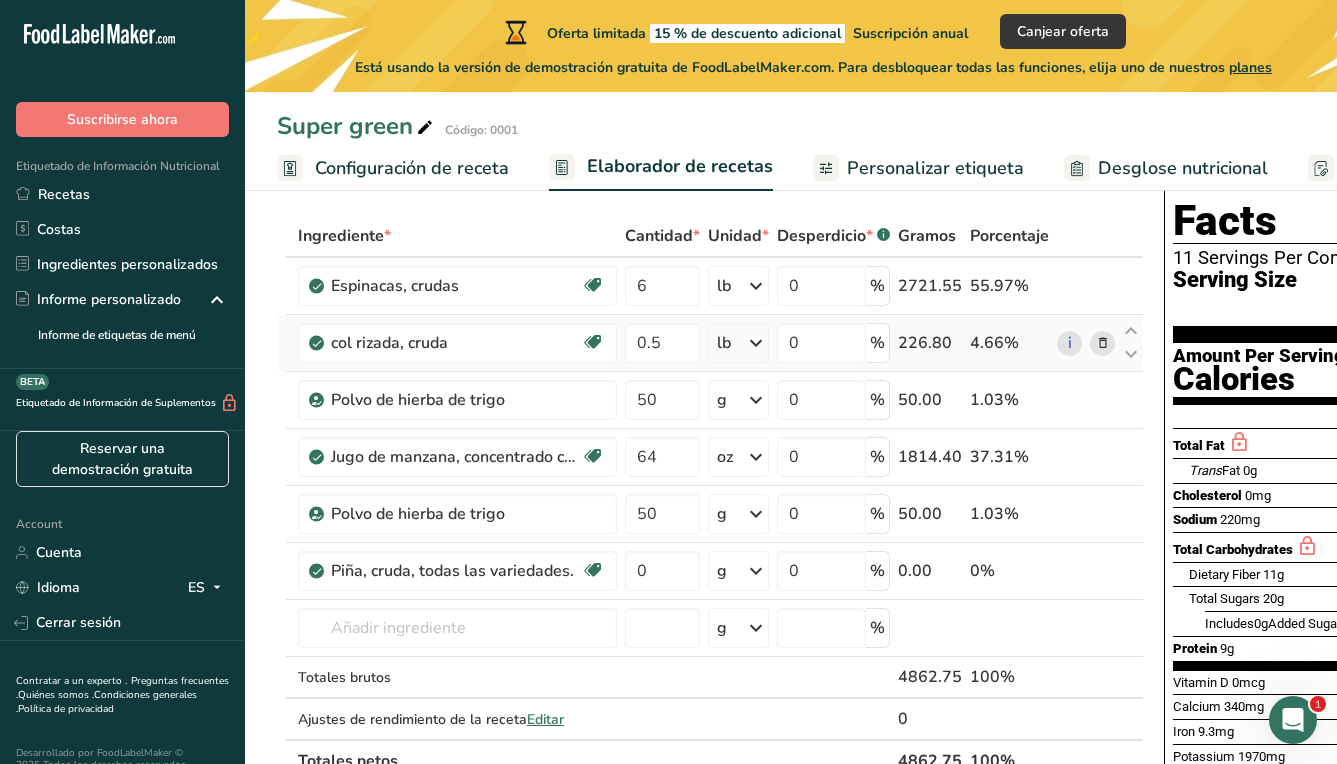scroll, scrollTop: 99, scrollLeft: 0, axis: vertical 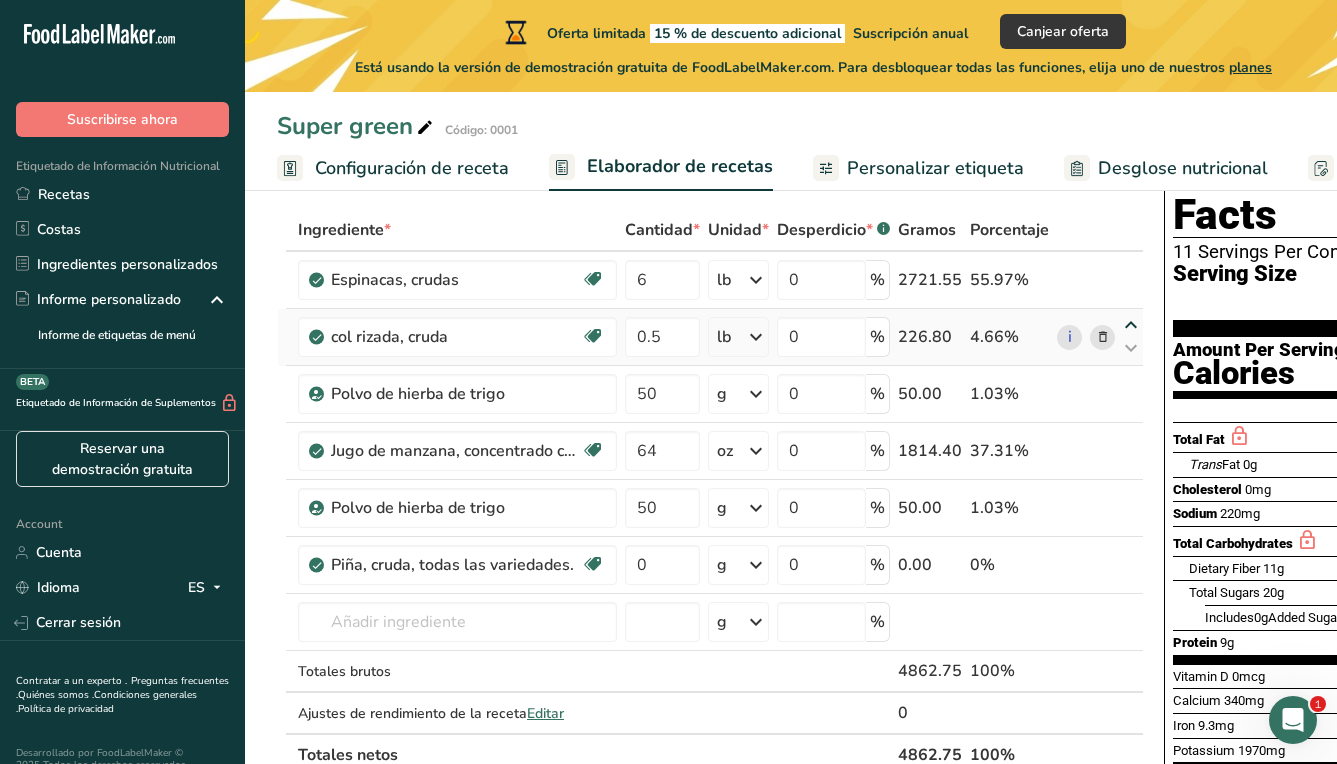 click at bounding box center [1131, 325] 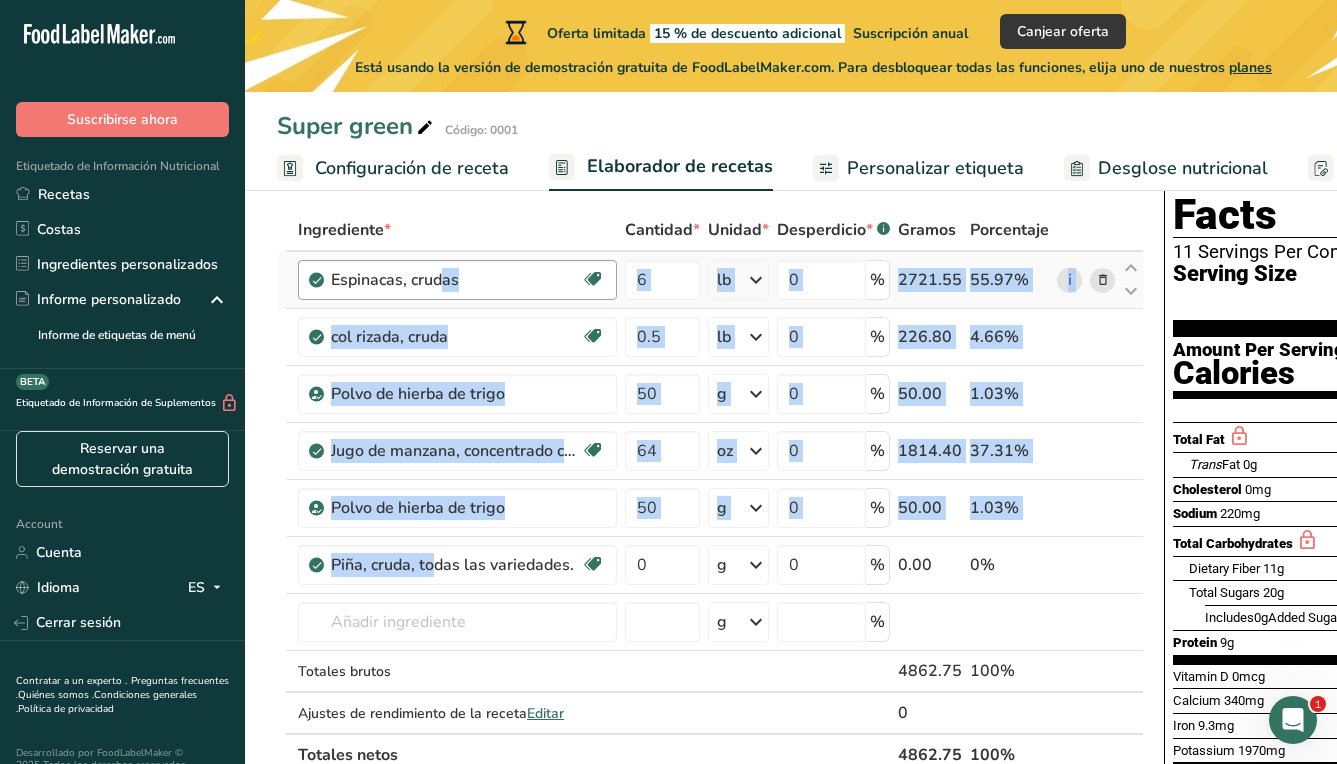 drag, startPoint x: 304, startPoint y: 563, endPoint x: 305, endPoint y: 267, distance: 296.00168 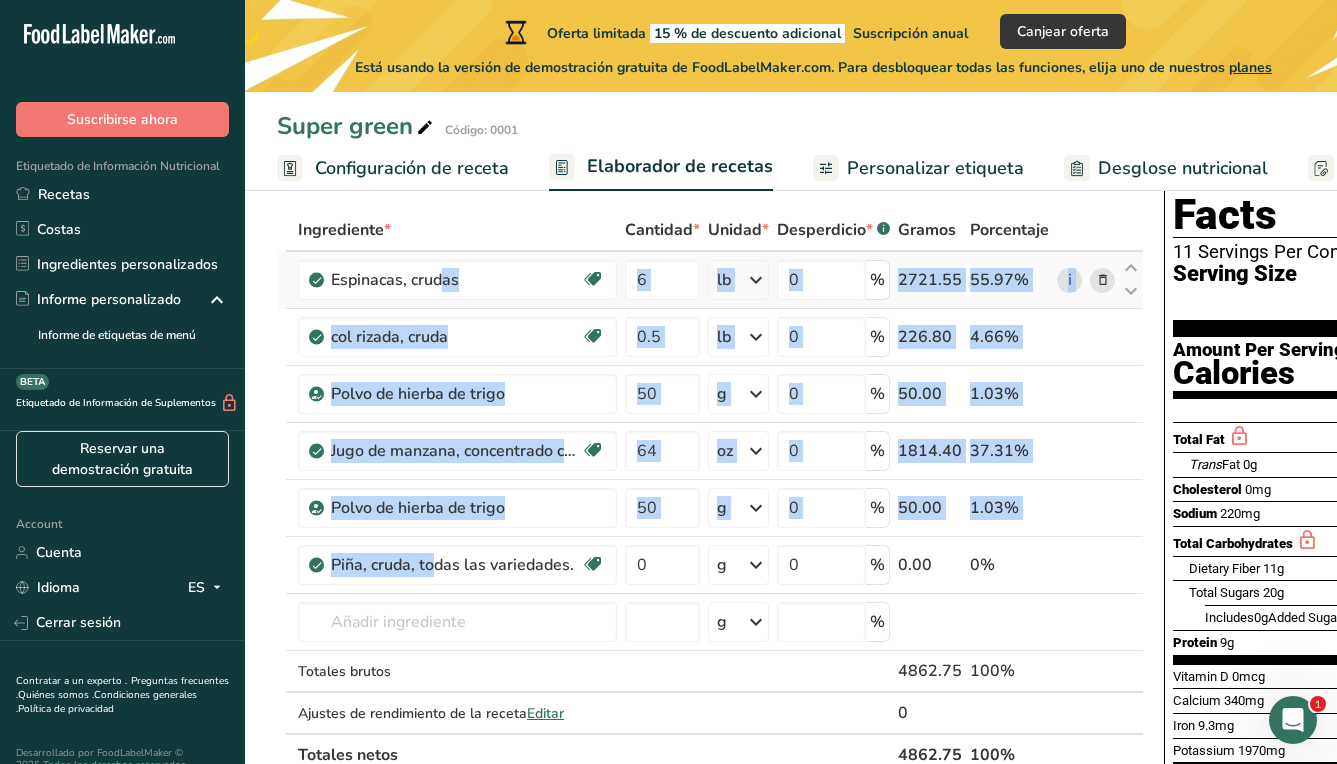 click on "Espinacas, crudas
Fuente de antioxidantes
Libre de lácteos
Libre de gluten
Vegano
Vegetariano
Libre de soja" at bounding box center [457, 280] 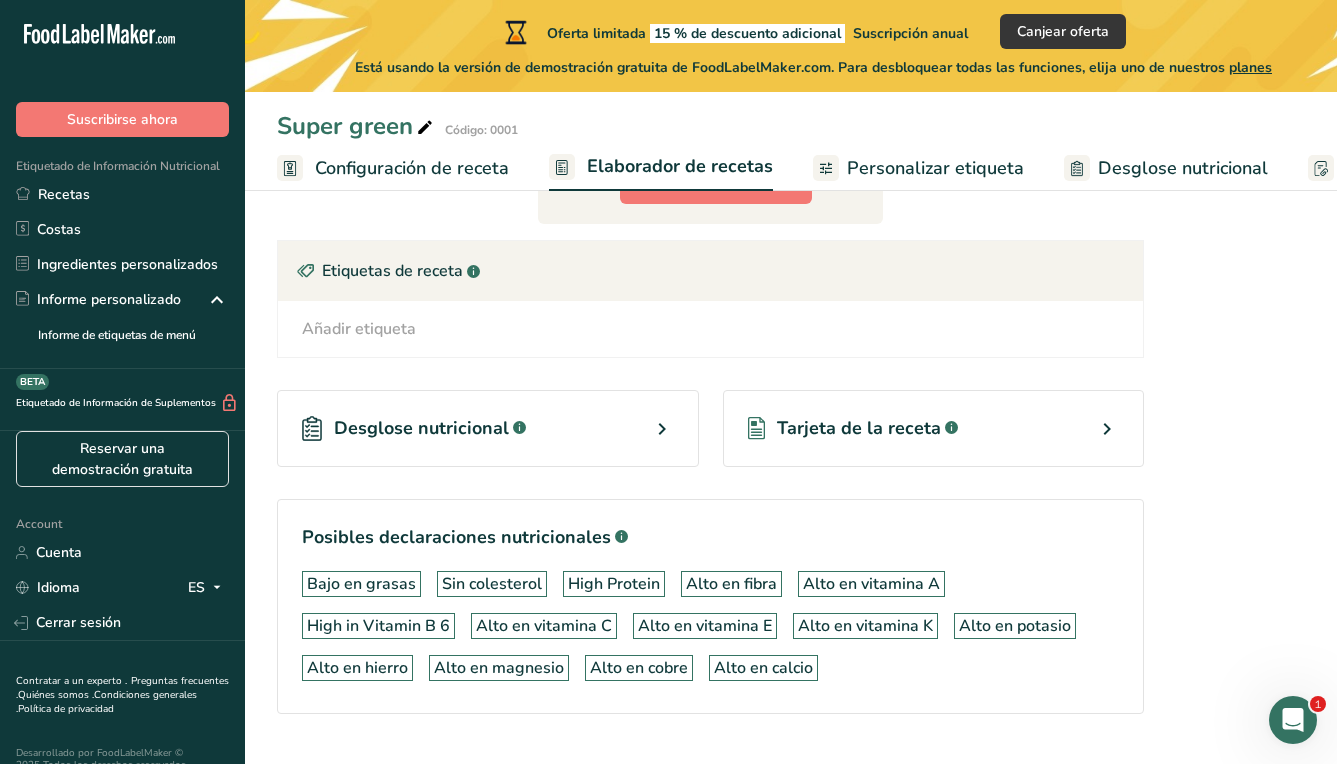 scroll, scrollTop: 881, scrollLeft: 0, axis: vertical 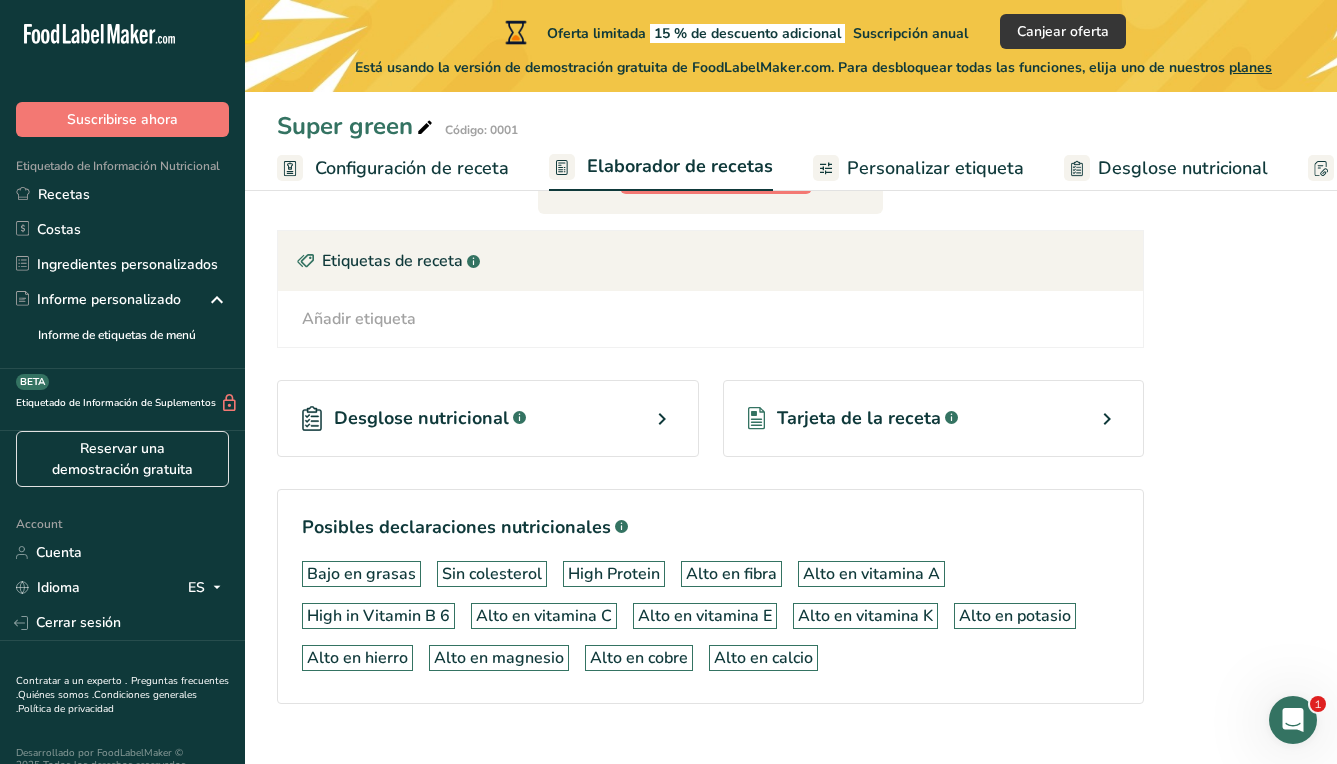click on "Desglose nutricional
.a-a{fill:#347362;}.b-a{fill:#fff;}" at bounding box center (488, 418) 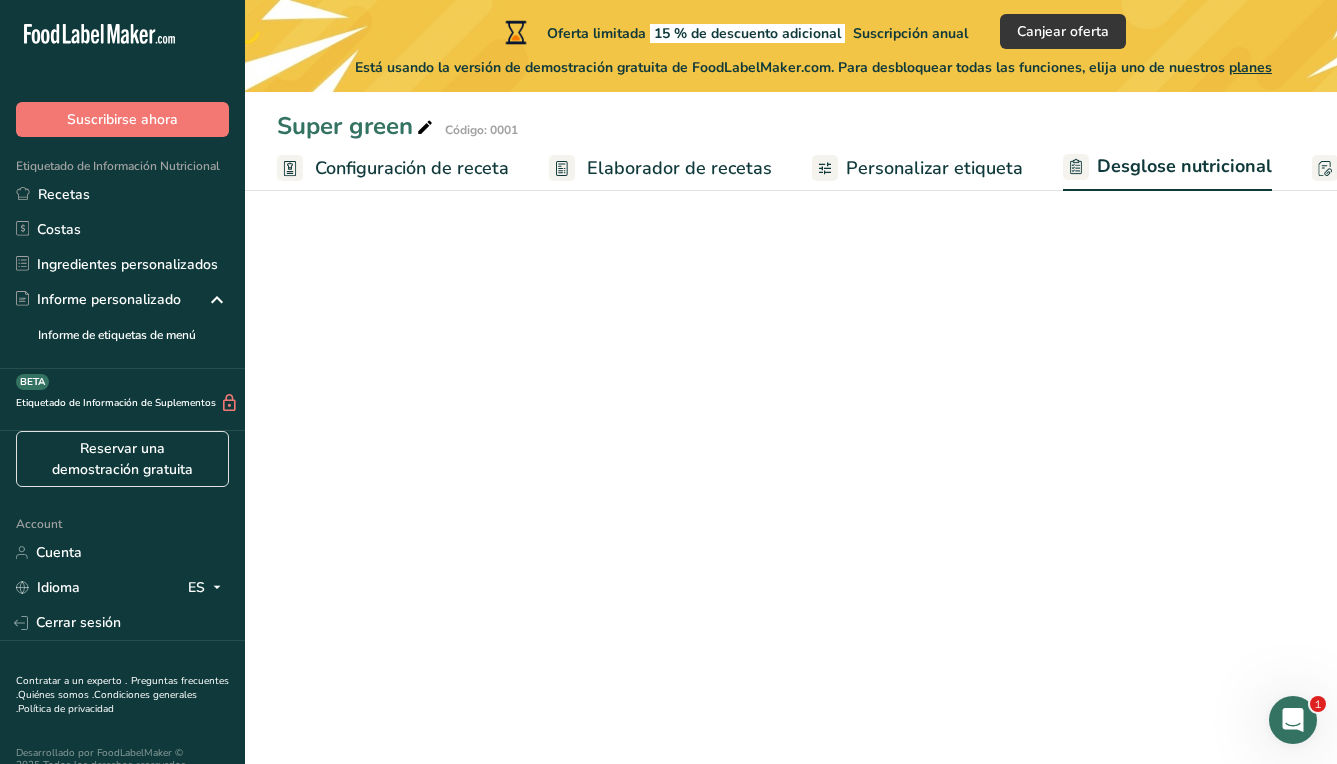 select on "Calories" 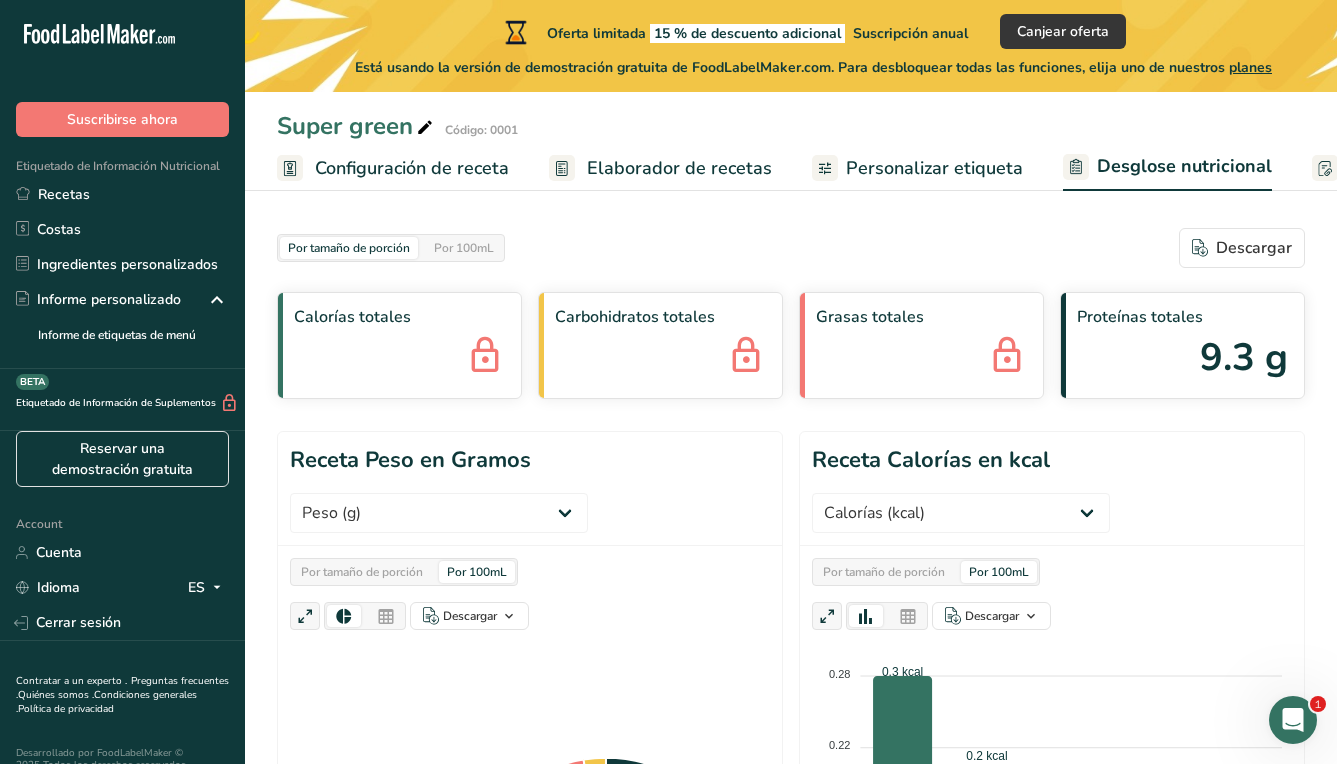 scroll, scrollTop: 0, scrollLeft: 0, axis: both 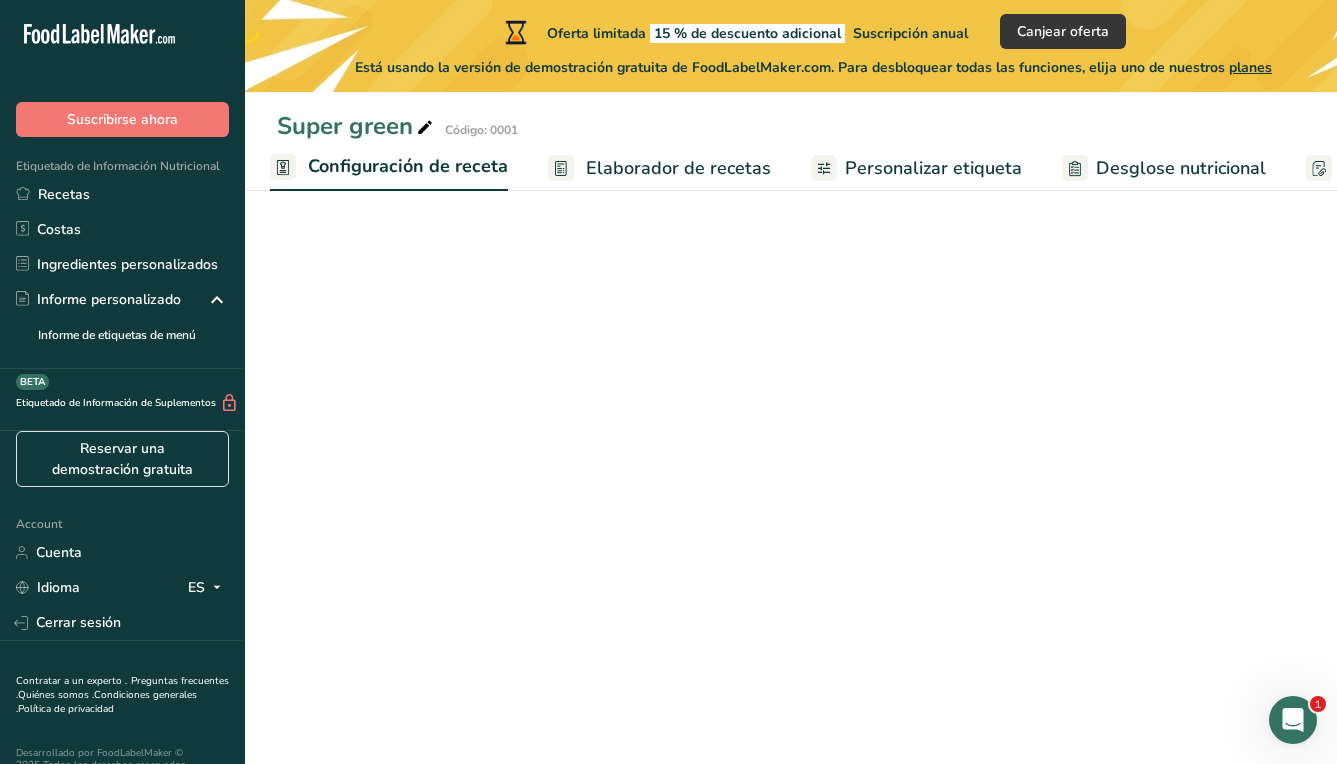select on "5" 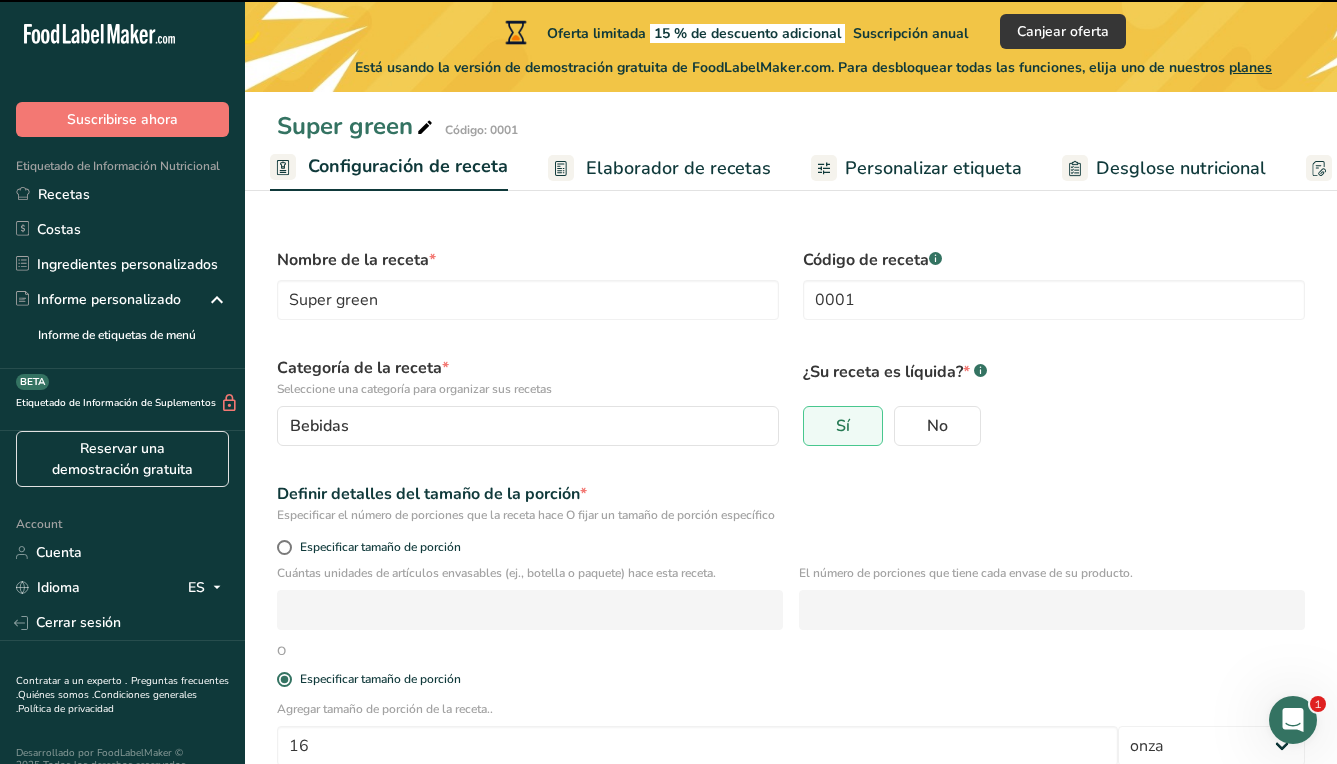 click on "Elaborador de recetas" at bounding box center (678, 168) 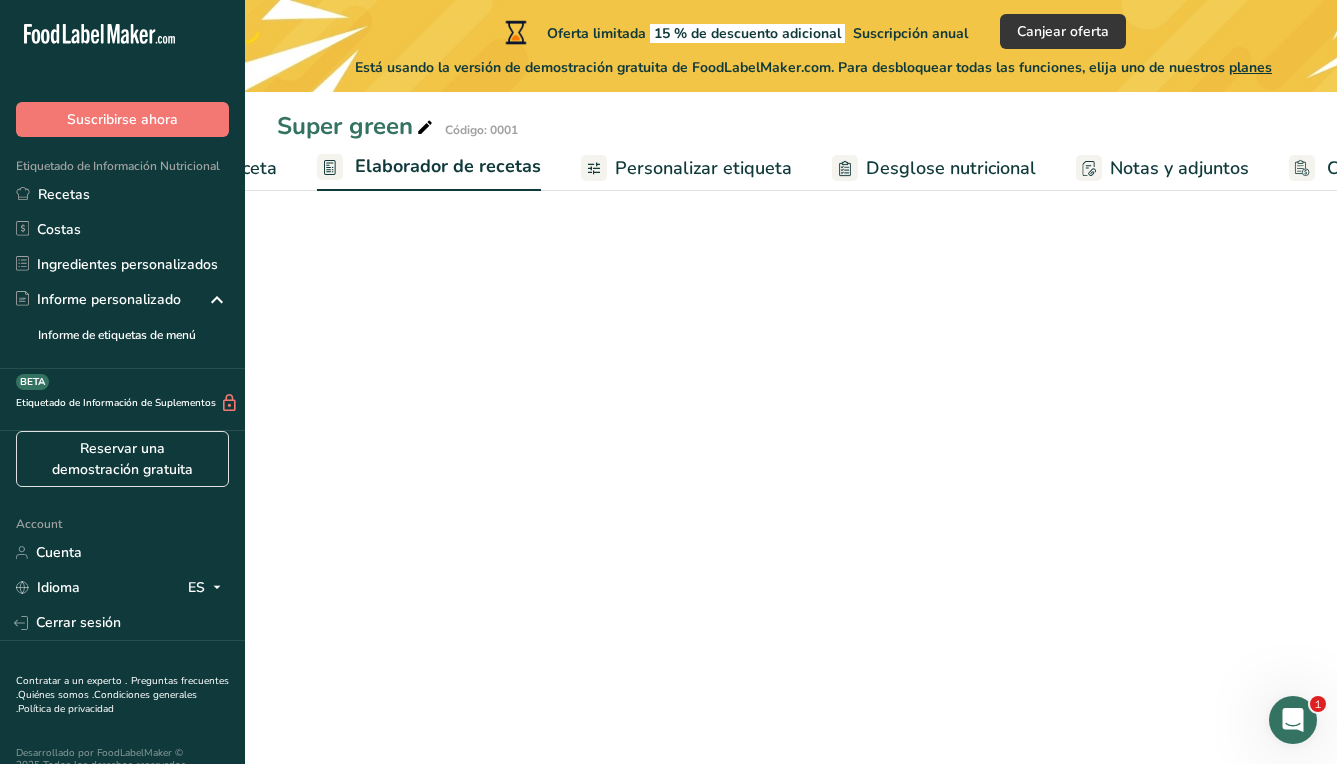 scroll, scrollTop: 0, scrollLeft: 278, axis: horizontal 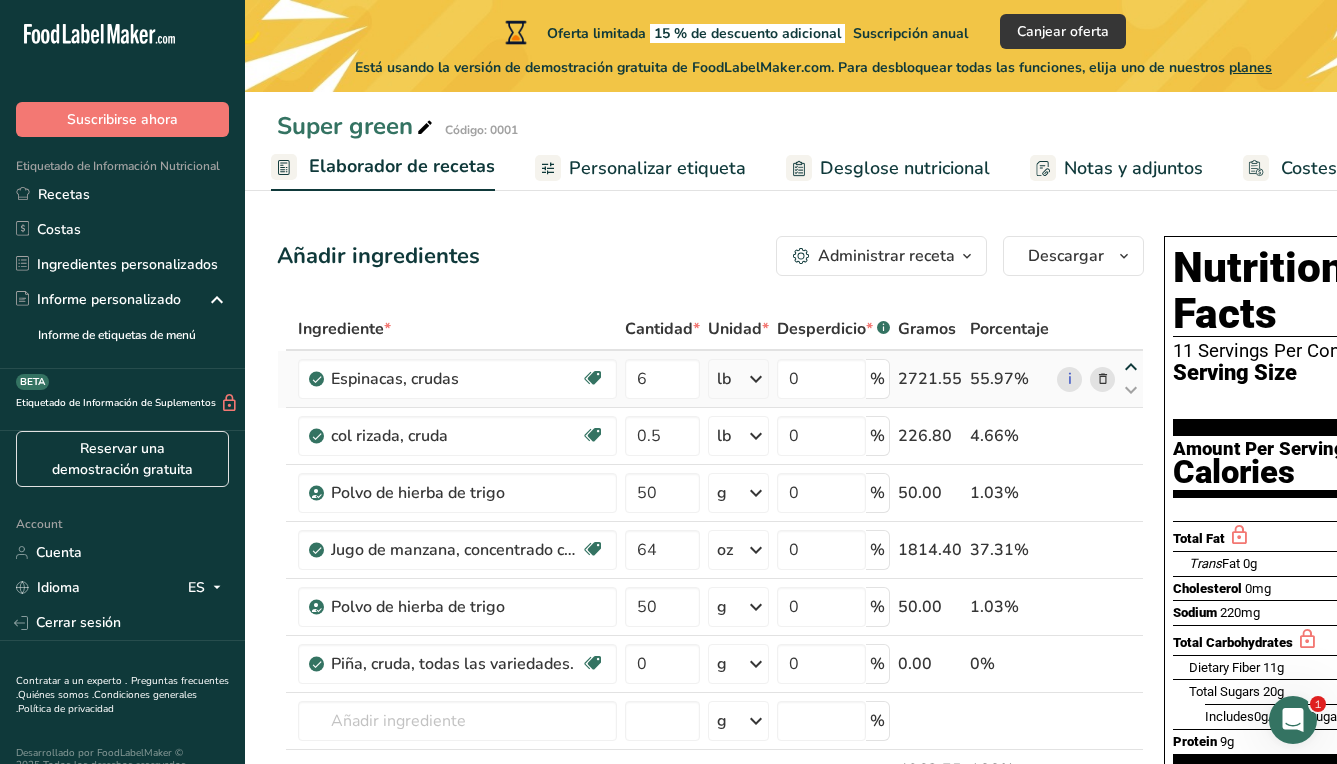 click at bounding box center (1131, 367) 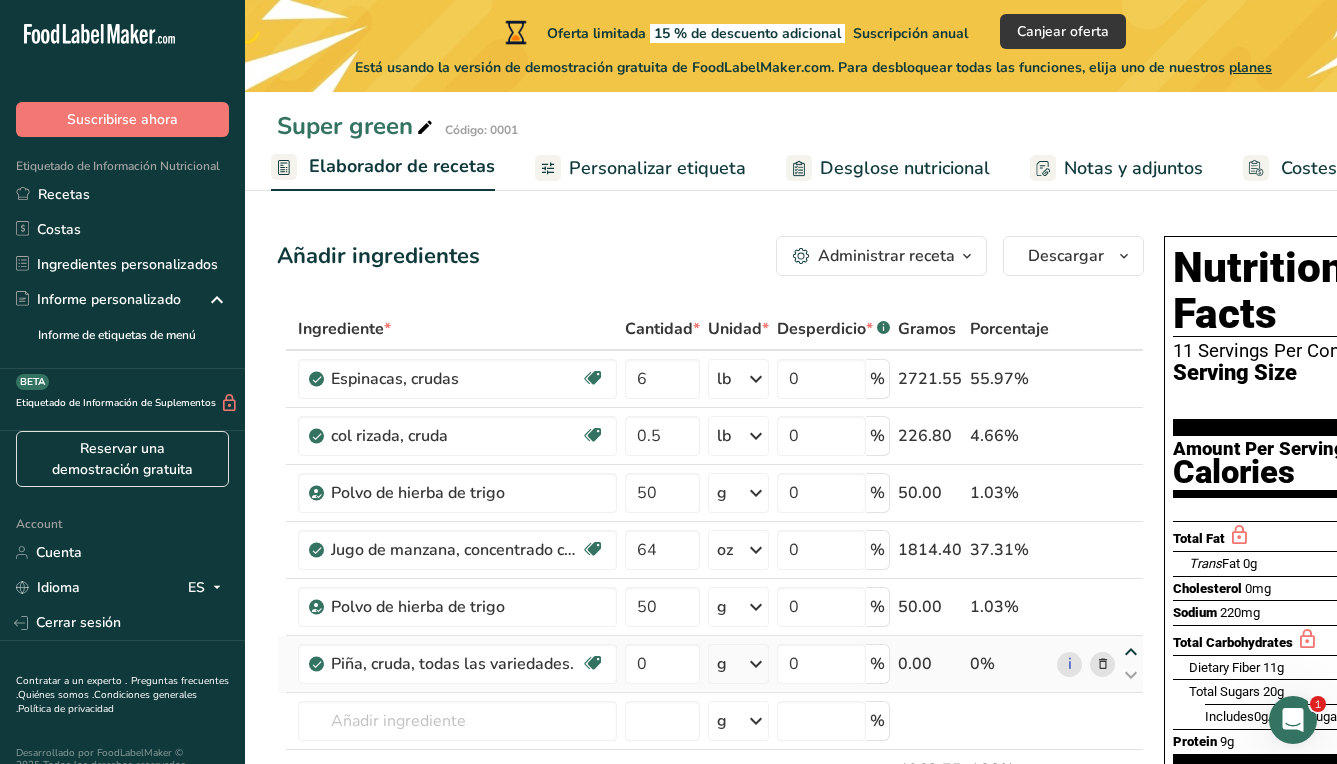 click at bounding box center [1131, 652] 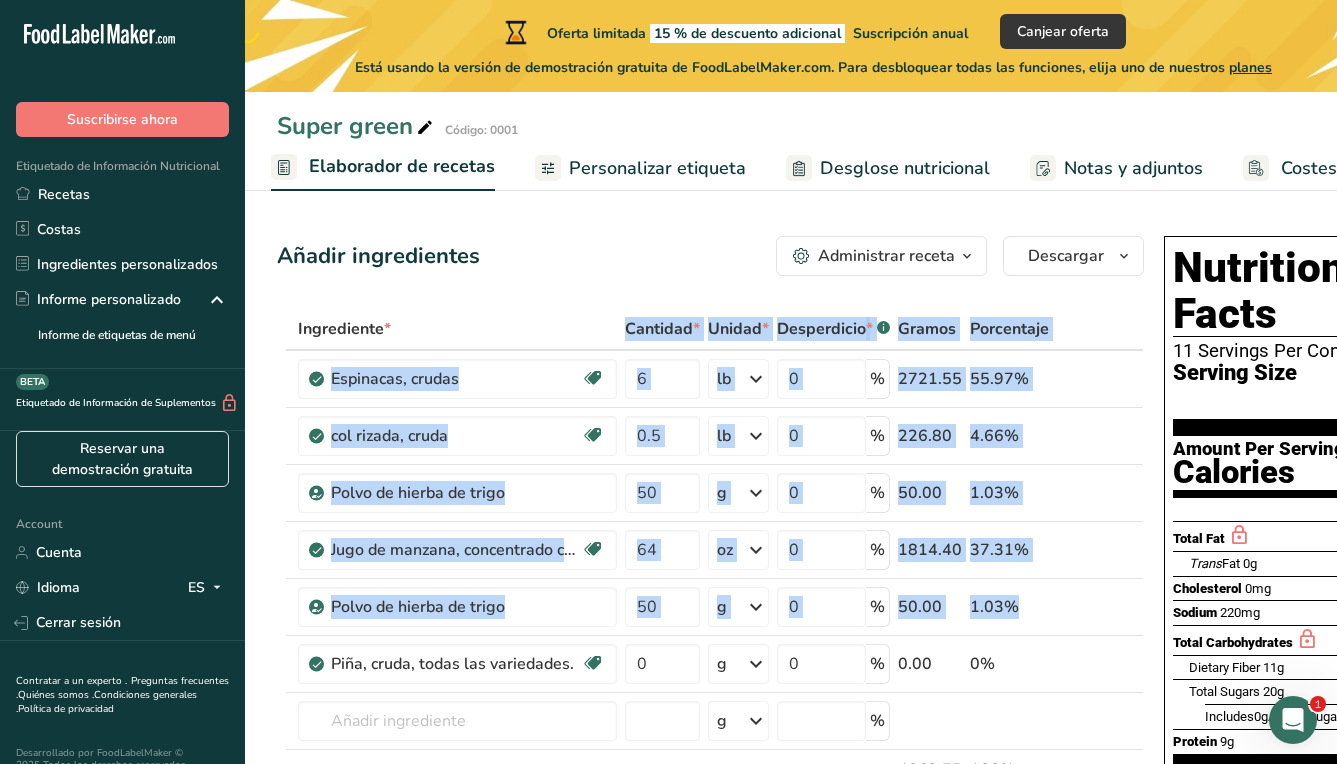 drag, startPoint x: 287, startPoint y: 668, endPoint x: 299, endPoint y: 348, distance: 320.2249 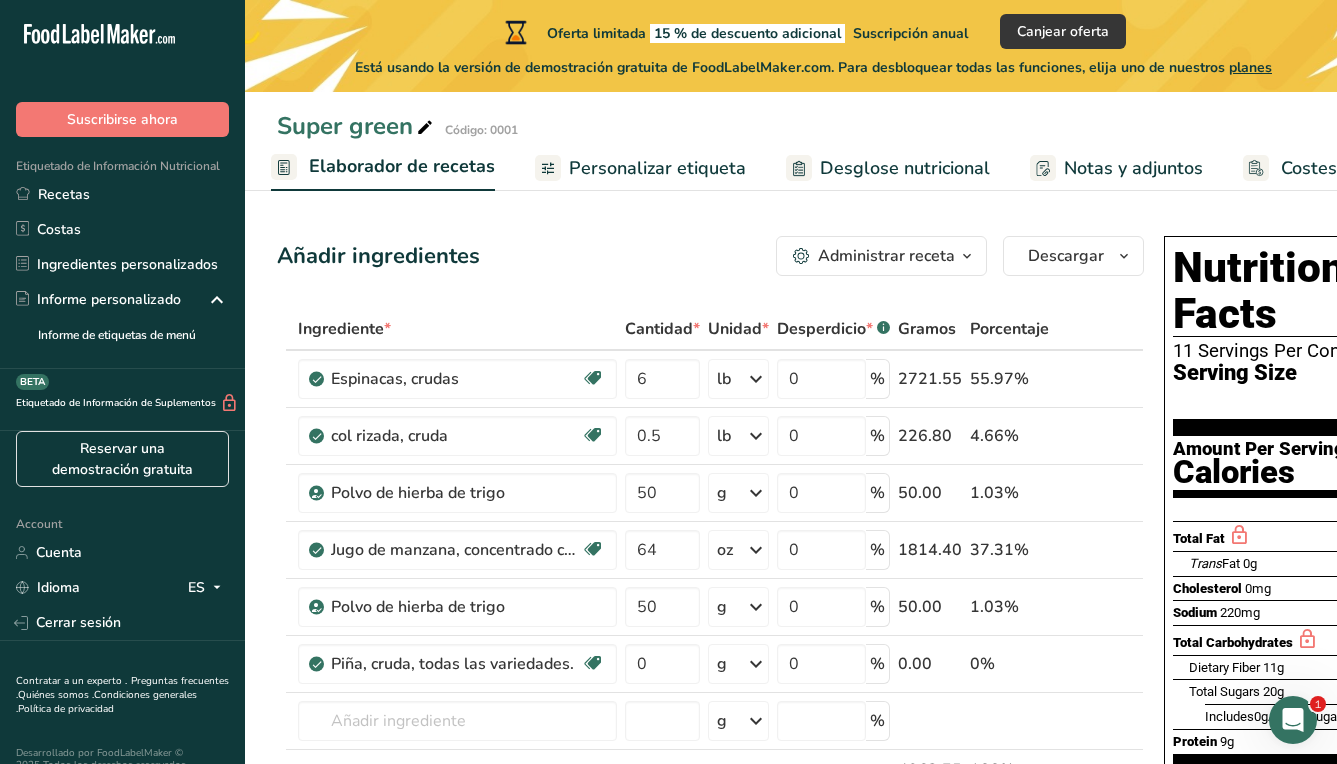 click on "Añadir ingredientes
Administrar receta         Eliminar receta             Duplicar receta               Escalar receta               Guardar como subreceta   .a-a{fill:#347362;}.b-a{fill:#fff;}                                 Desglose nutricional                 Tarjeta de la receta
Novedad
Informe de patrón de aminoácidos             Historial de actividad
Descargar
Elija su estilo de etiqueta preferido
Etiqueta estándar FDA
Etiqueta estándar FDA
El formato más común para etiquetas de información nutricional en cumplimiento con el tipo de letra, estilo y requisitos de la FDA.
Etiqueta tabular FDA
Un formato de etiqueta conforme a las regulaciones de la FDA presentado en una disposición tabular (horizontal).
Etiqueta lineal FDA" at bounding box center (710, 256) 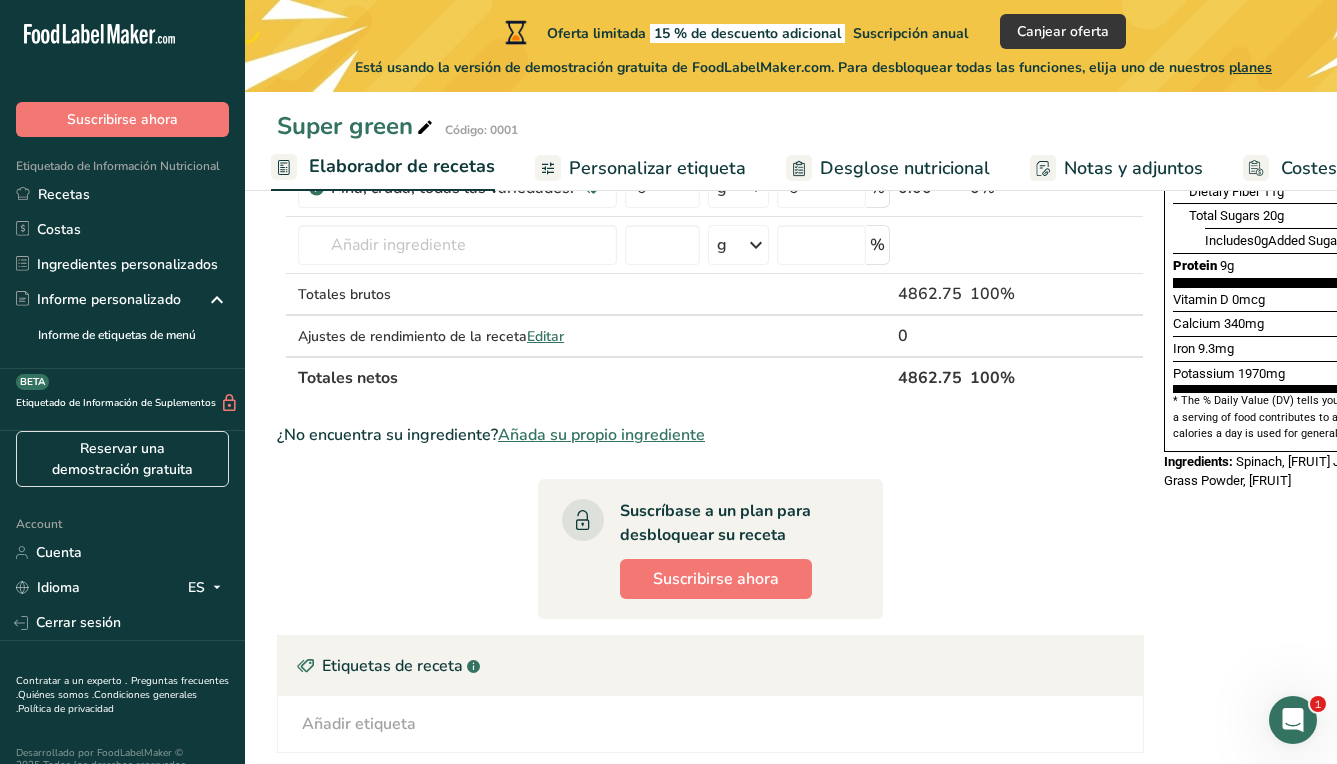 scroll, scrollTop: 419, scrollLeft: 0, axis: vertical 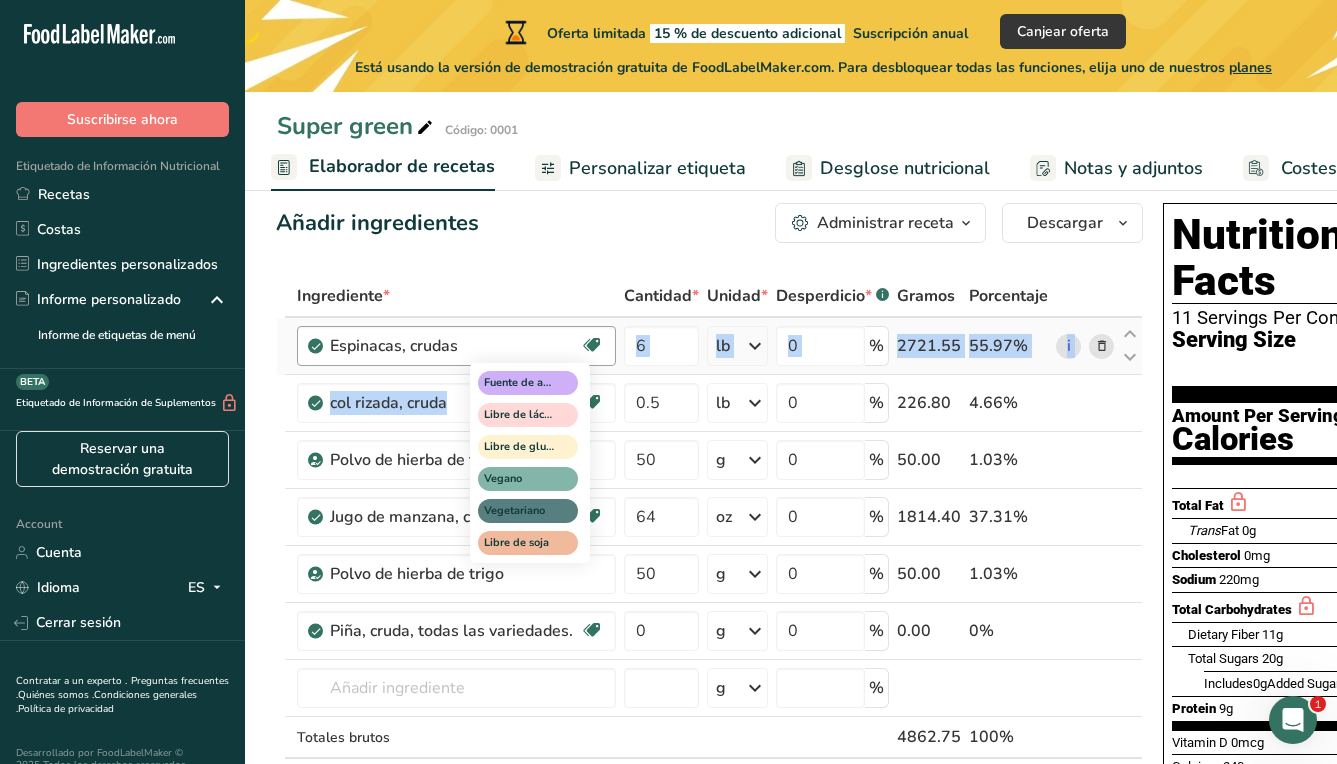drag, startPoint x: 607, startPoint y: 418, endPoint x: 604, endPoint y: 345, distance: 73.061615 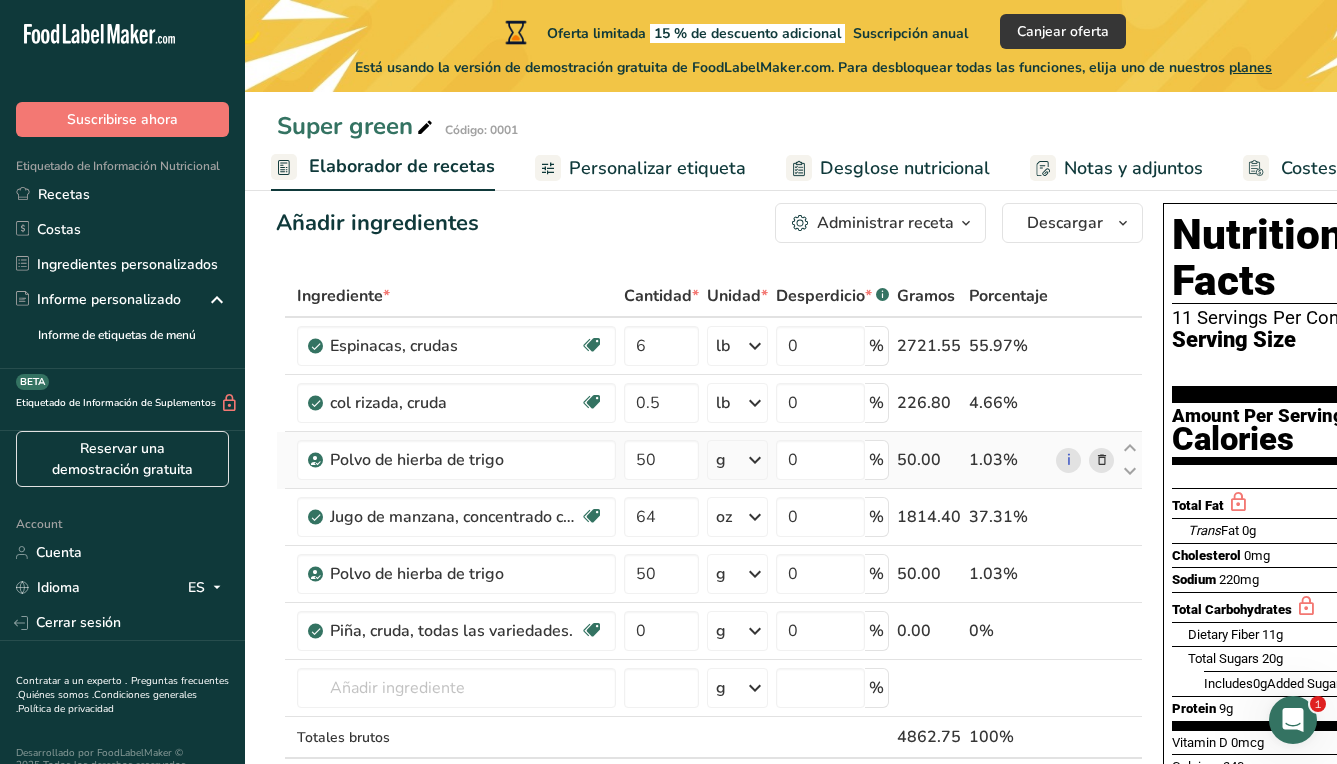 click on "1.03%" at bounding box center (1008, 460) 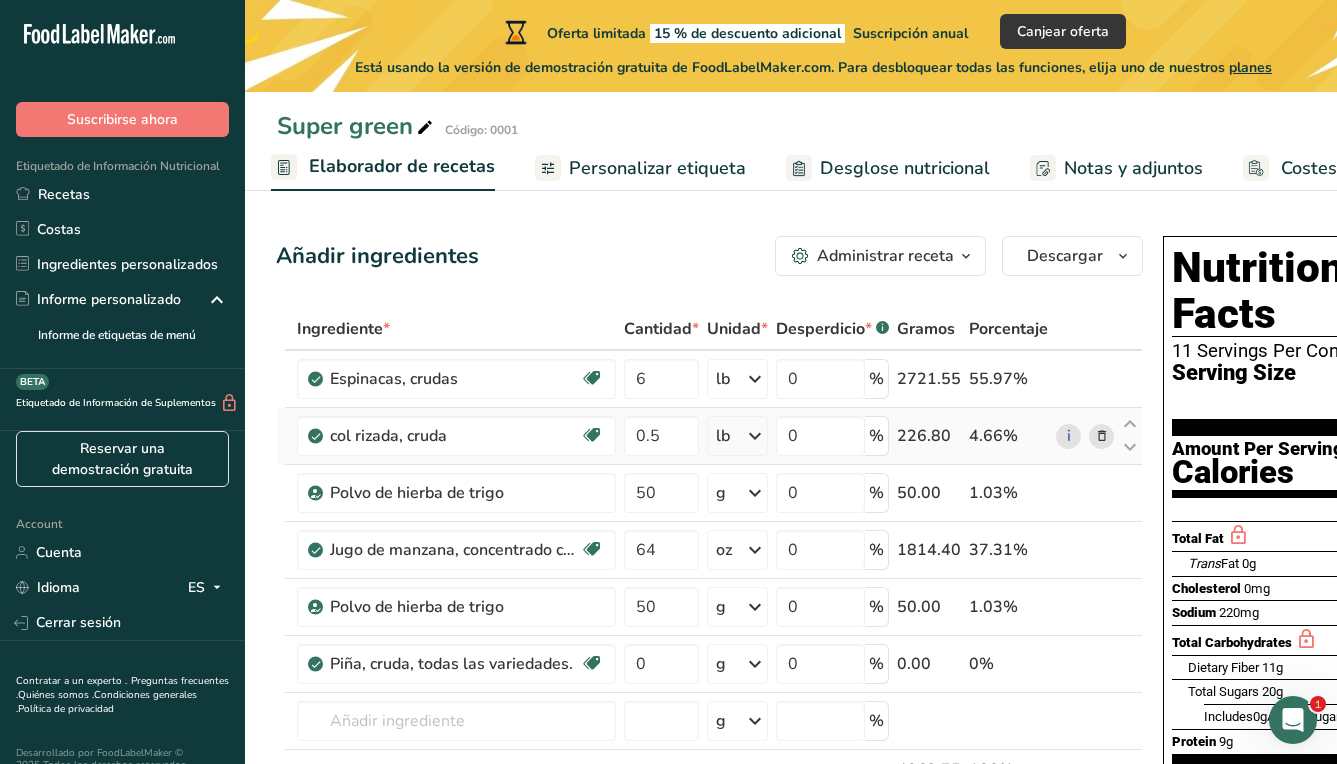 scroll, scrollTop: 0, scrollLeft: 0, axis: both 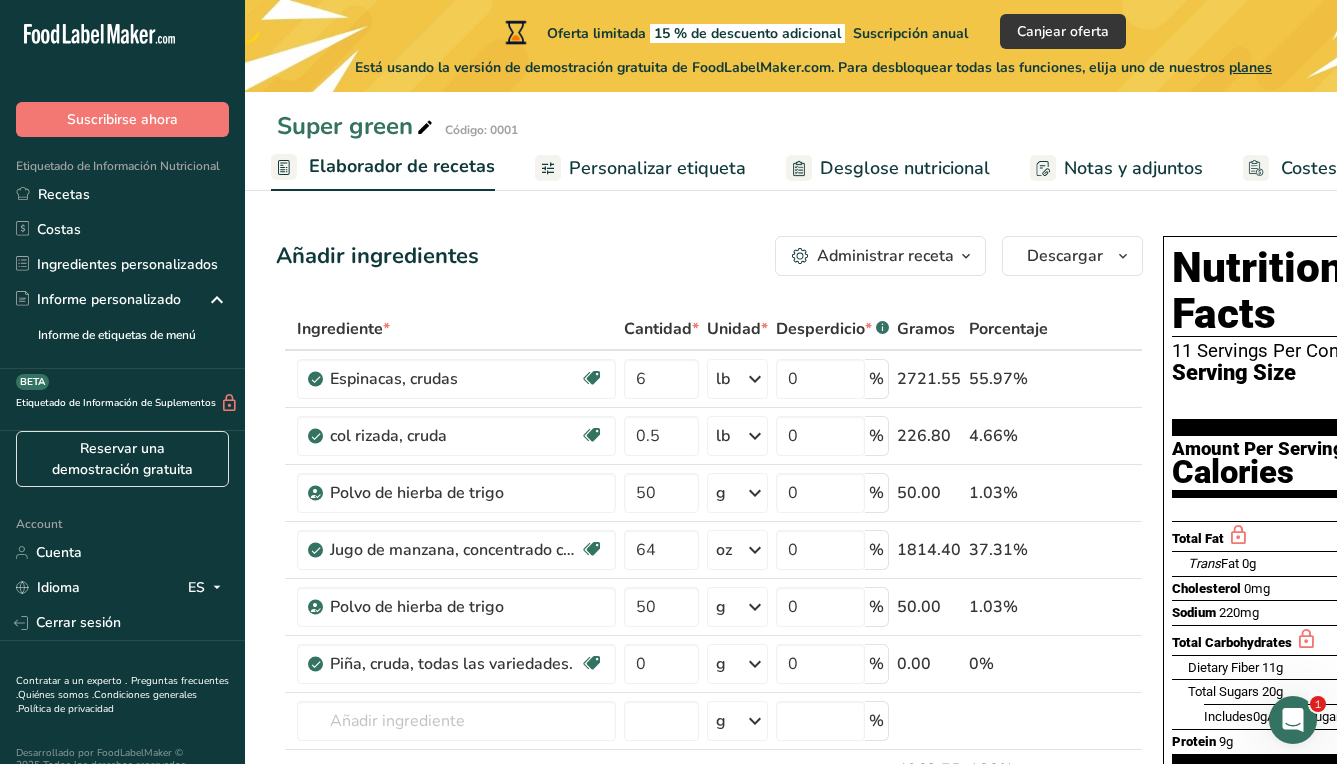 click on "Personalizar etiqueta" at bounding box center [657, 168] 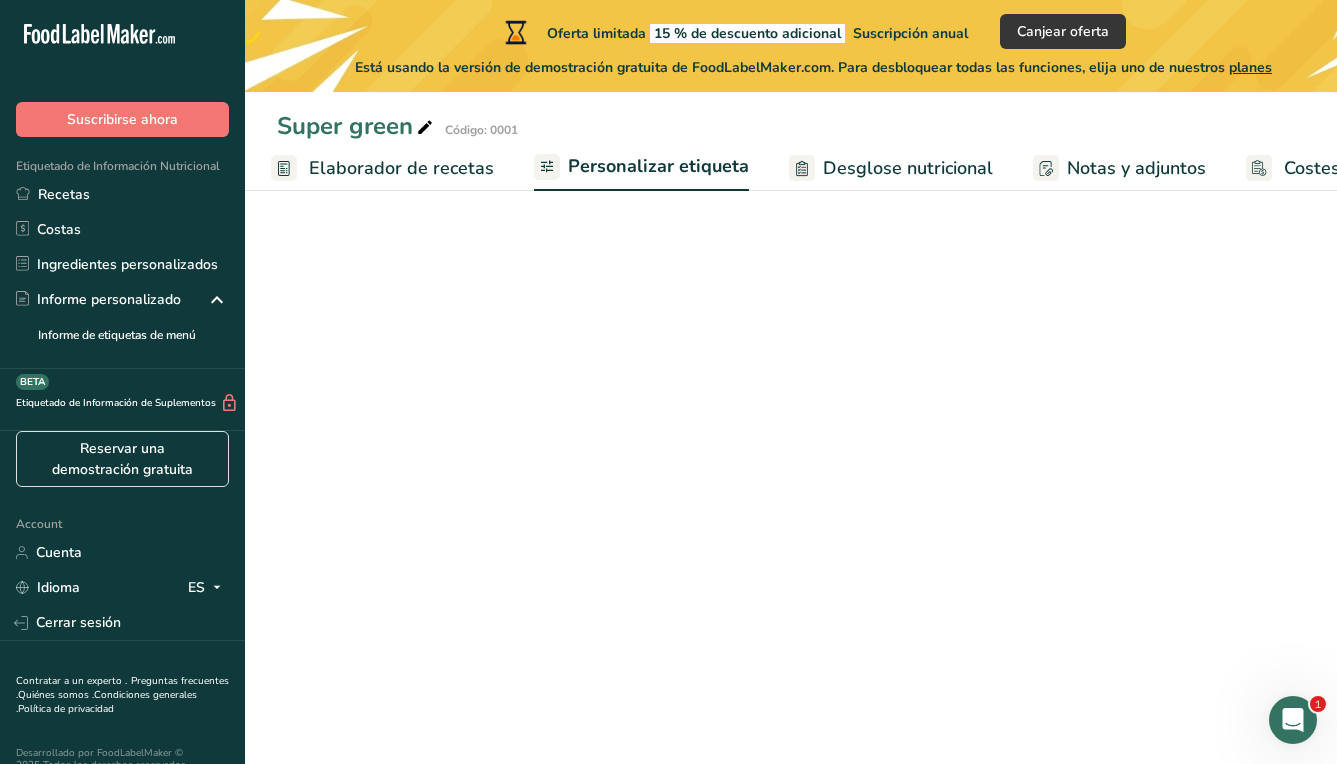scroll, scrollTop: 0, scrollLeft: 407, axis: horizontal 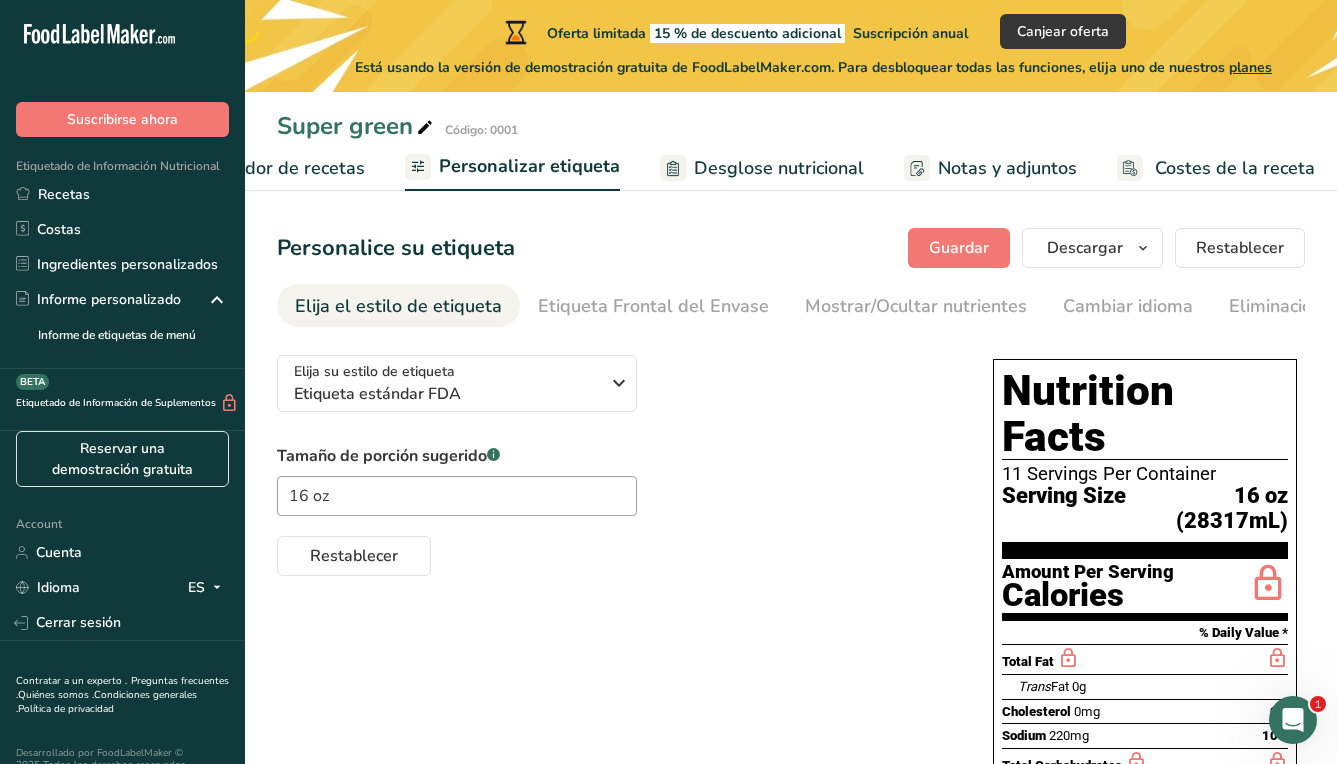 click on "Elaborador de recetas" at bounding box center [253, 168] 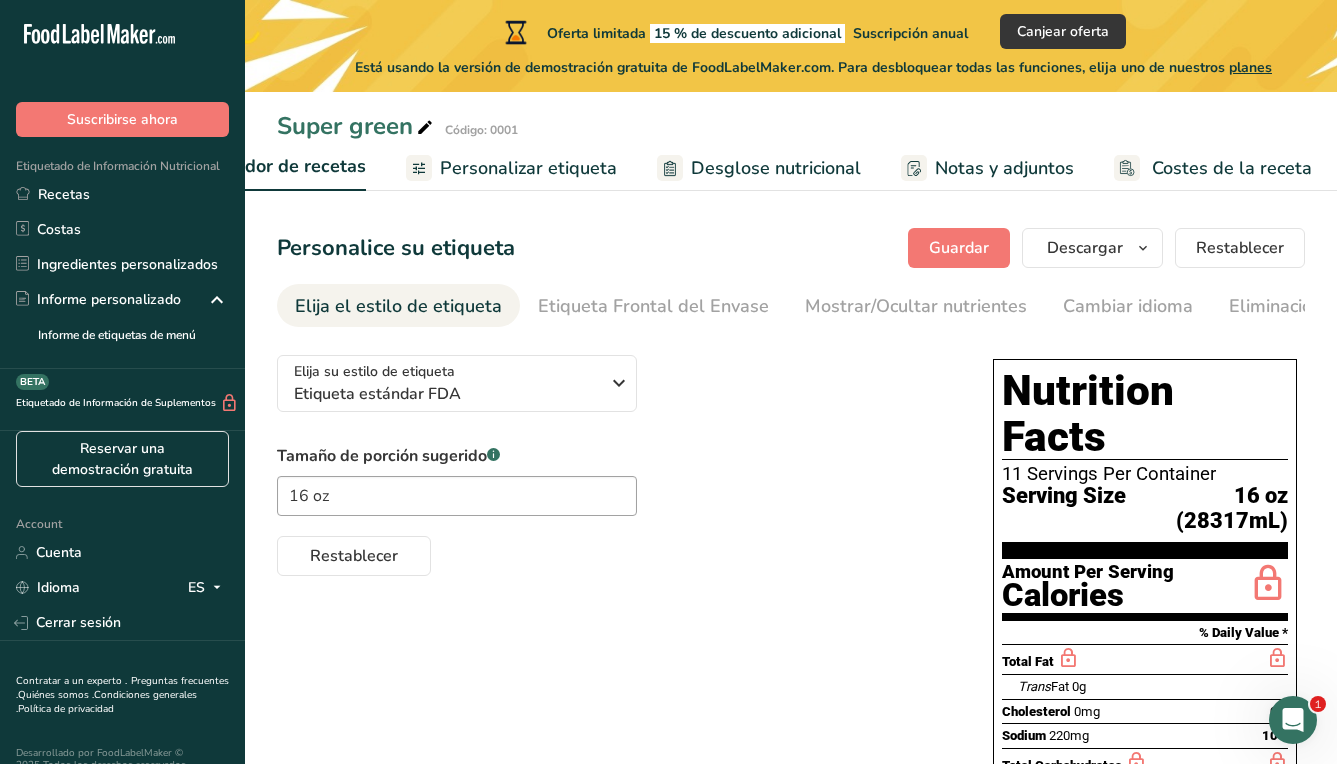 scroll, scrollTop: 0, scrollLeft: 278, axis: horizontal 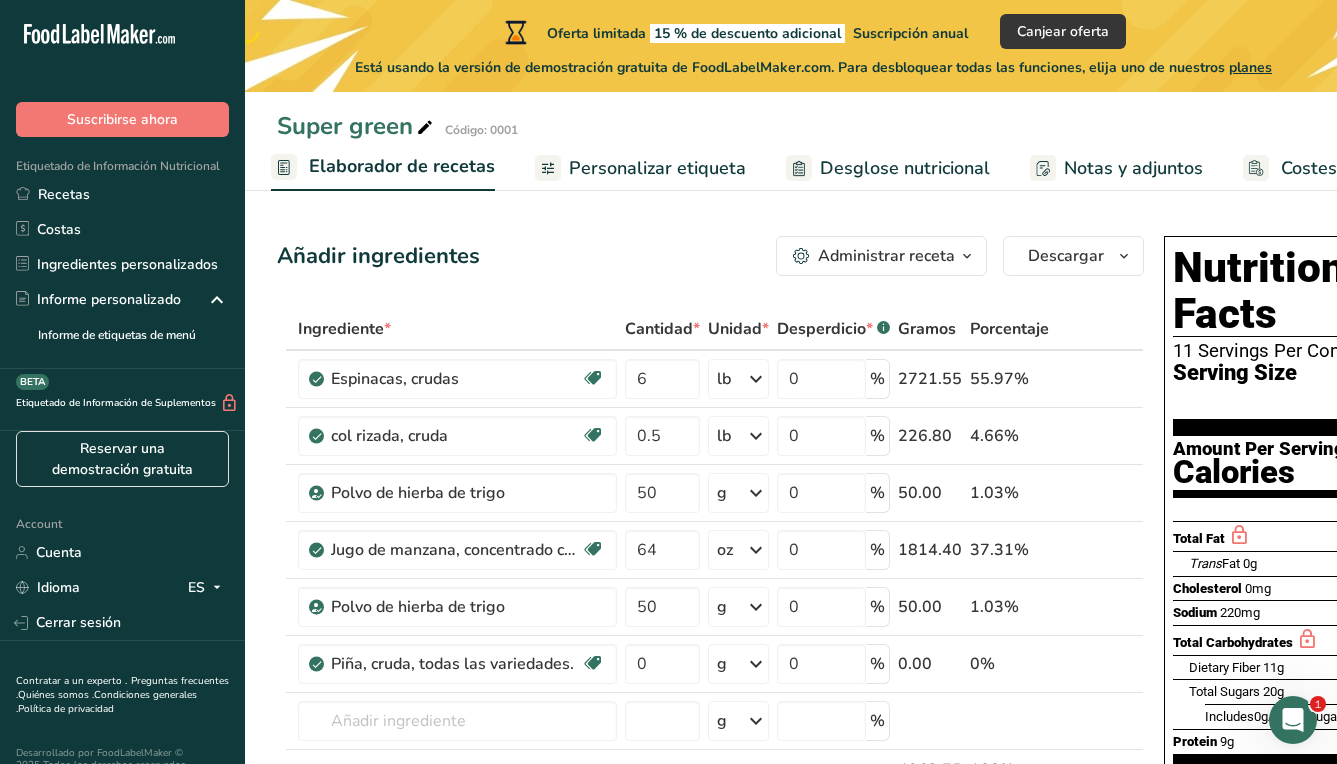 click on "Personalizar etiqueta" at bounding box center (657, 168) 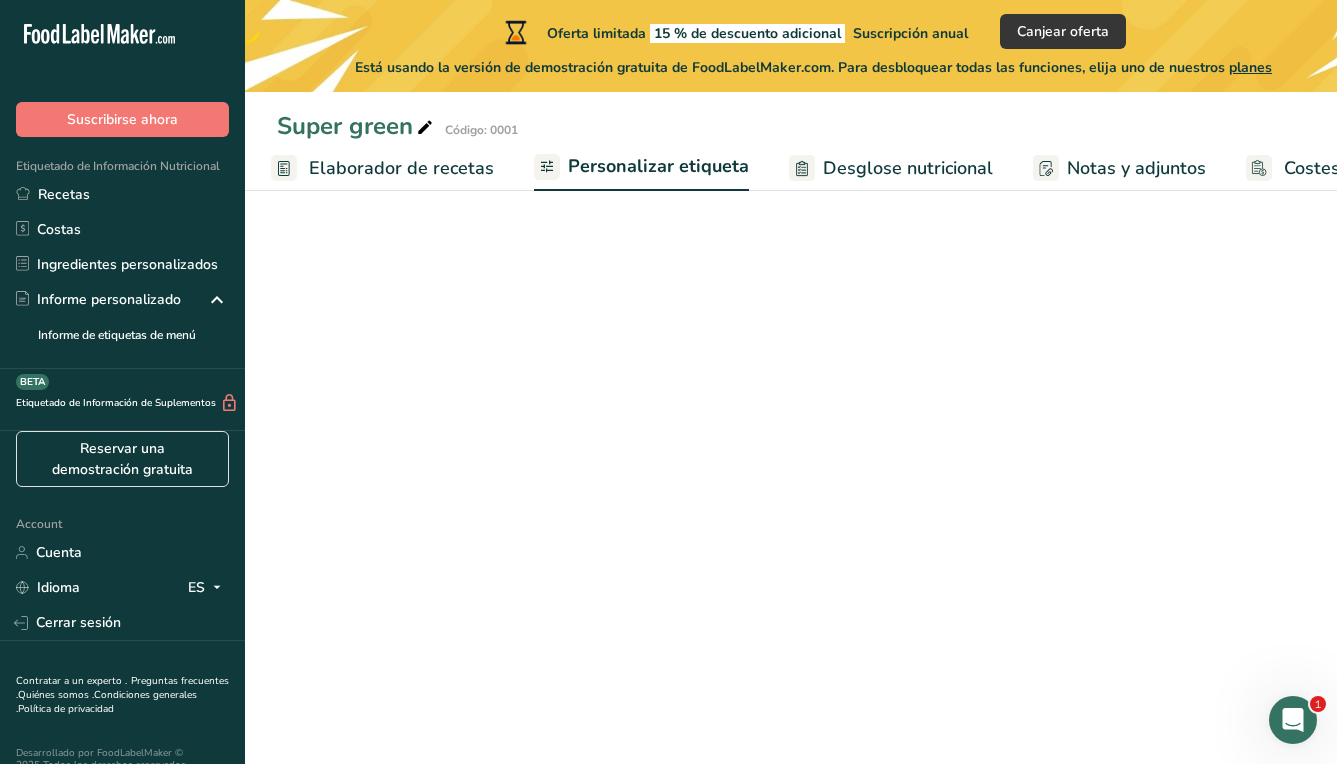 scroll, scrollTop: 0, scrollLeft: 407, axis: horizontal 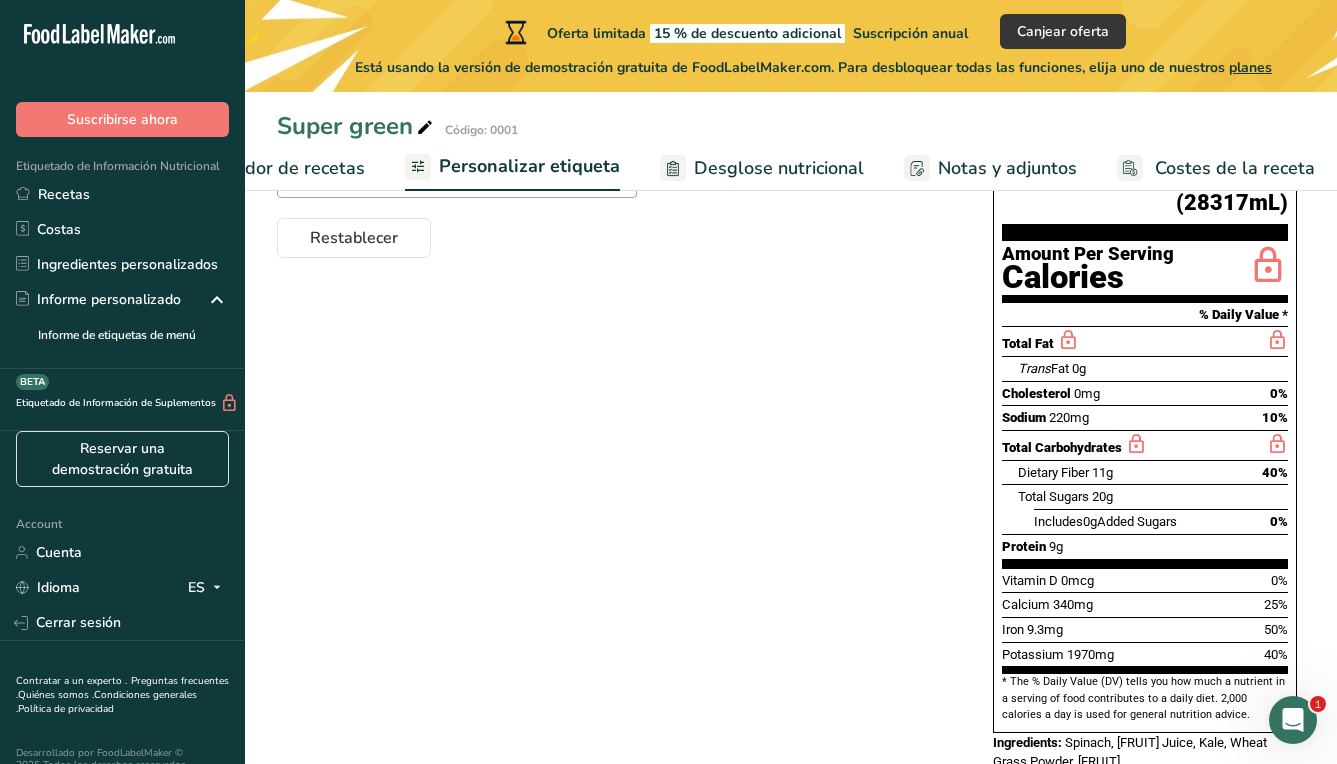 click on "Ingredients:    Spinach, Apple Juice, Kale, Wheat Grass Powder, Pineapple" at bounding box center (1145, 752) 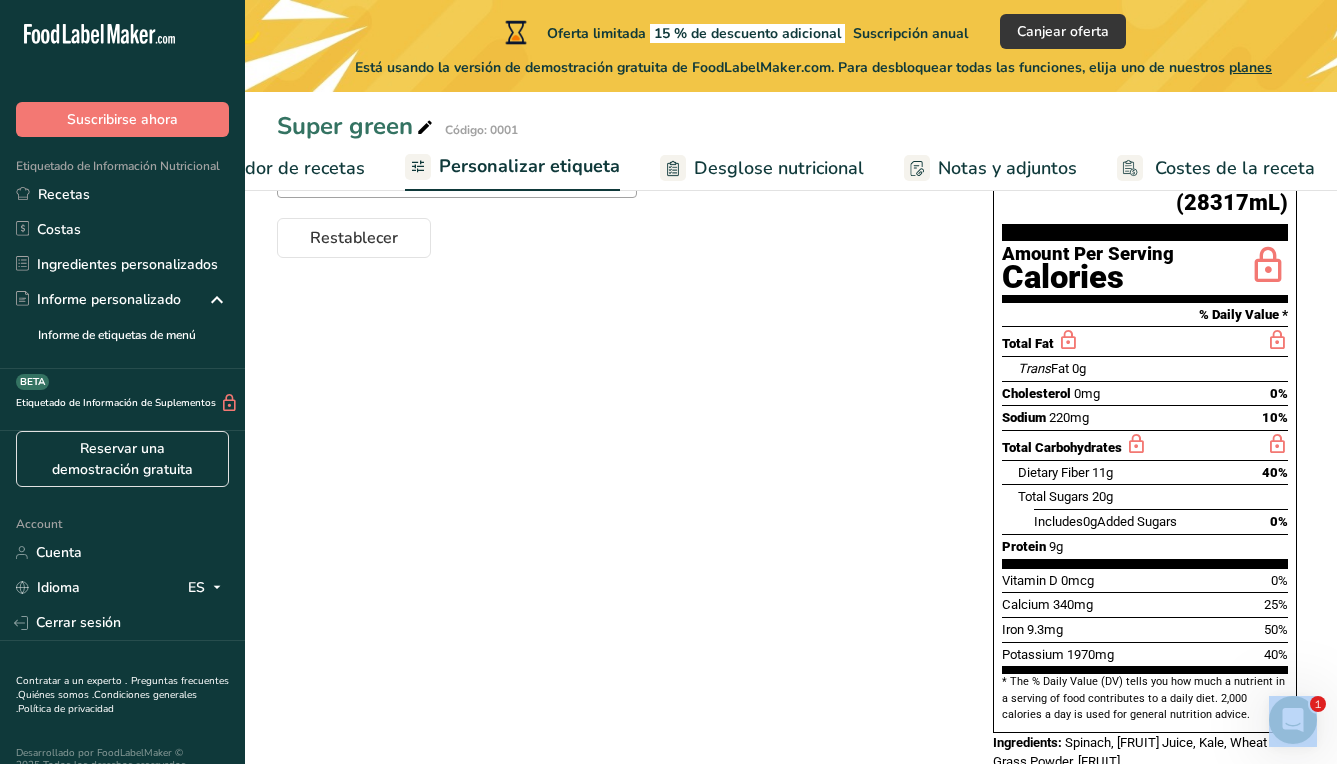 click on "Ingredients:    Spinach, Apple Juice, Kale, Wheat Grass Powder, Pineapple" at bounding box center [1145, 752] 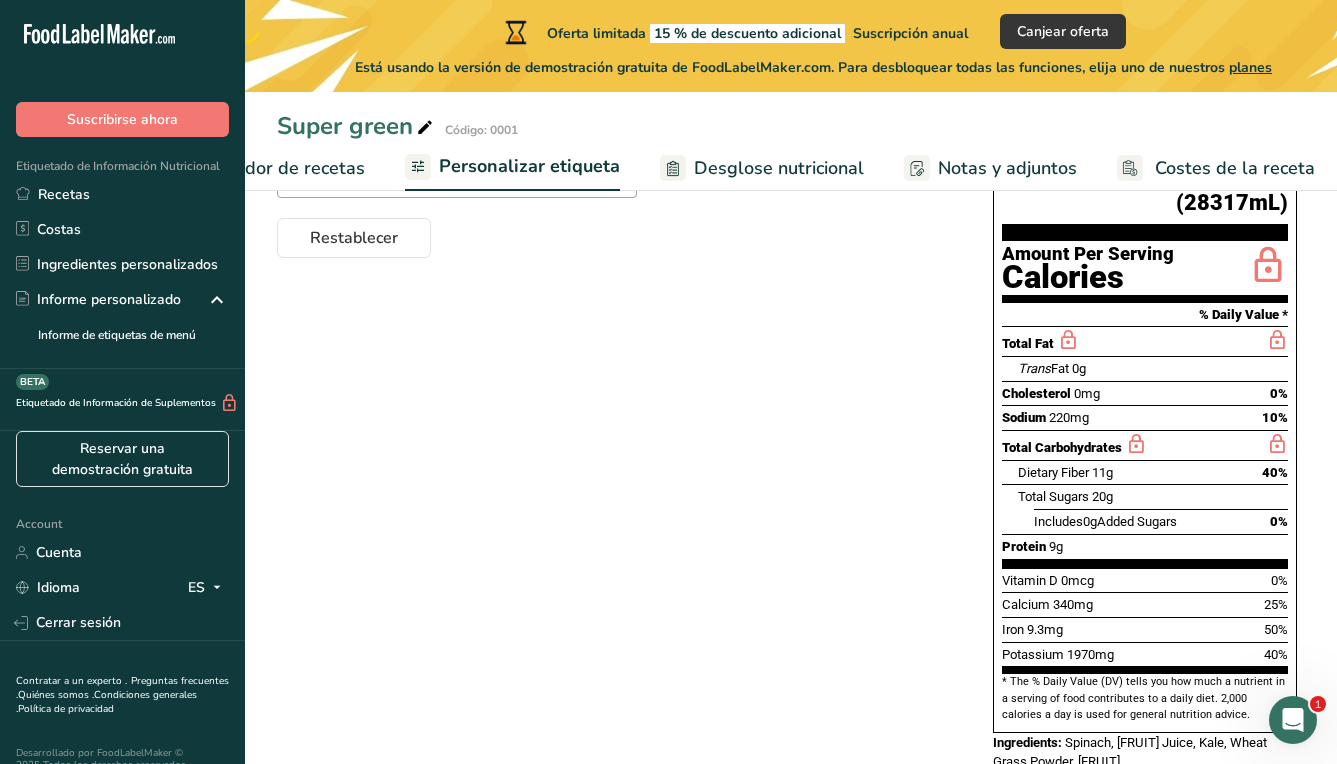 click on "Elija su estilo de etiqueta
Etiqueta estándar FDA
EE. UU. (FDA)
Etiqueta estándar FDA
Etiqueta tabular FDA
Etiqueta lineal FDA
Etiqueta simplificada FDA
Etiqueta FDA de dos columnas (Por porción/Por envase)
Etiqueta FDA de dos columnas (Tal como se vende/Tal como se prepara)
Etiqueta estándar FDA agregada
Etiqueta estándar FDA con micronutrientes listados lado a lado
Reino Unido (FSA)
Etiqueta obligatoria del Reino Unido "Parte trasera del envase"
Etiqueta de semáforo del Reino Unido "Parte frontal del envase"
Canadá (CFIA)" at bounding box center (791, 406) 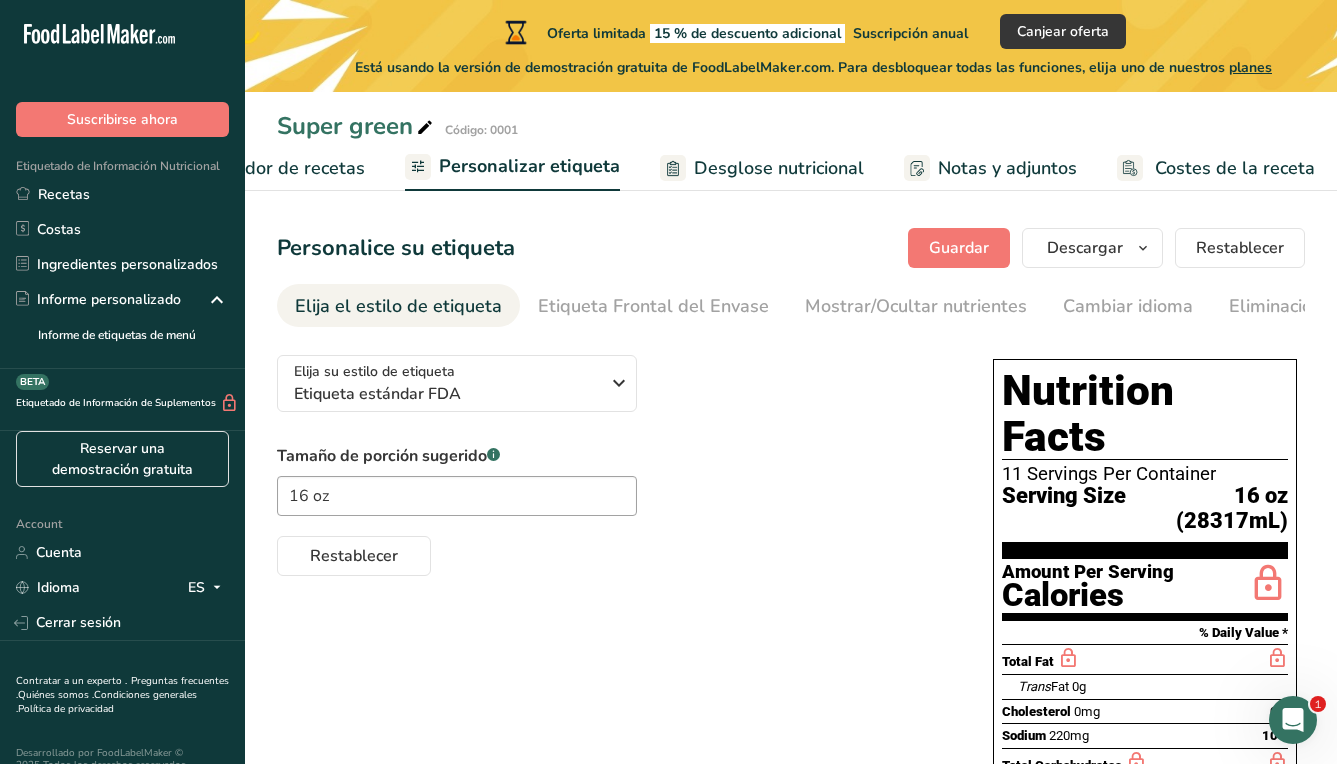 scroll, scrollTop: 0, scrollLeft: 0, axis: both 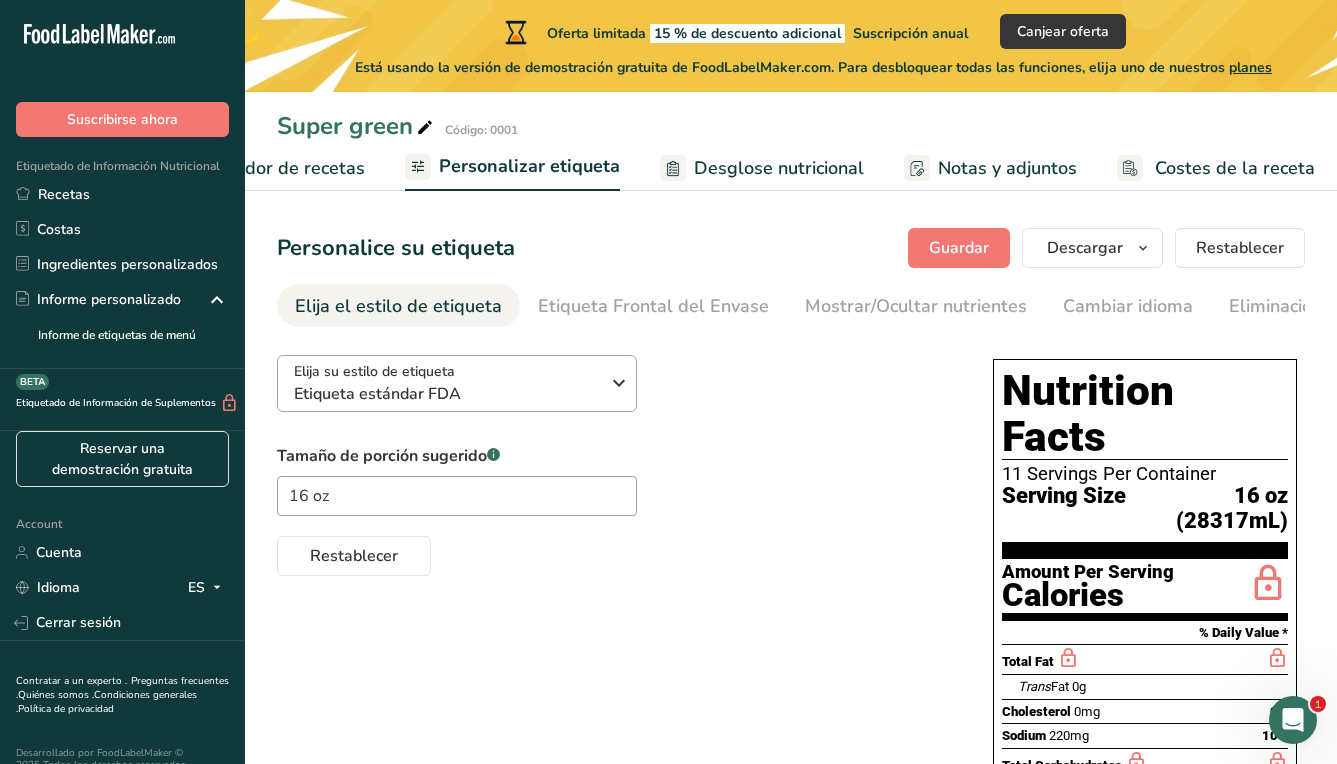 click on "Etiqueta estándar FDA" at bounding box center [446, 394] 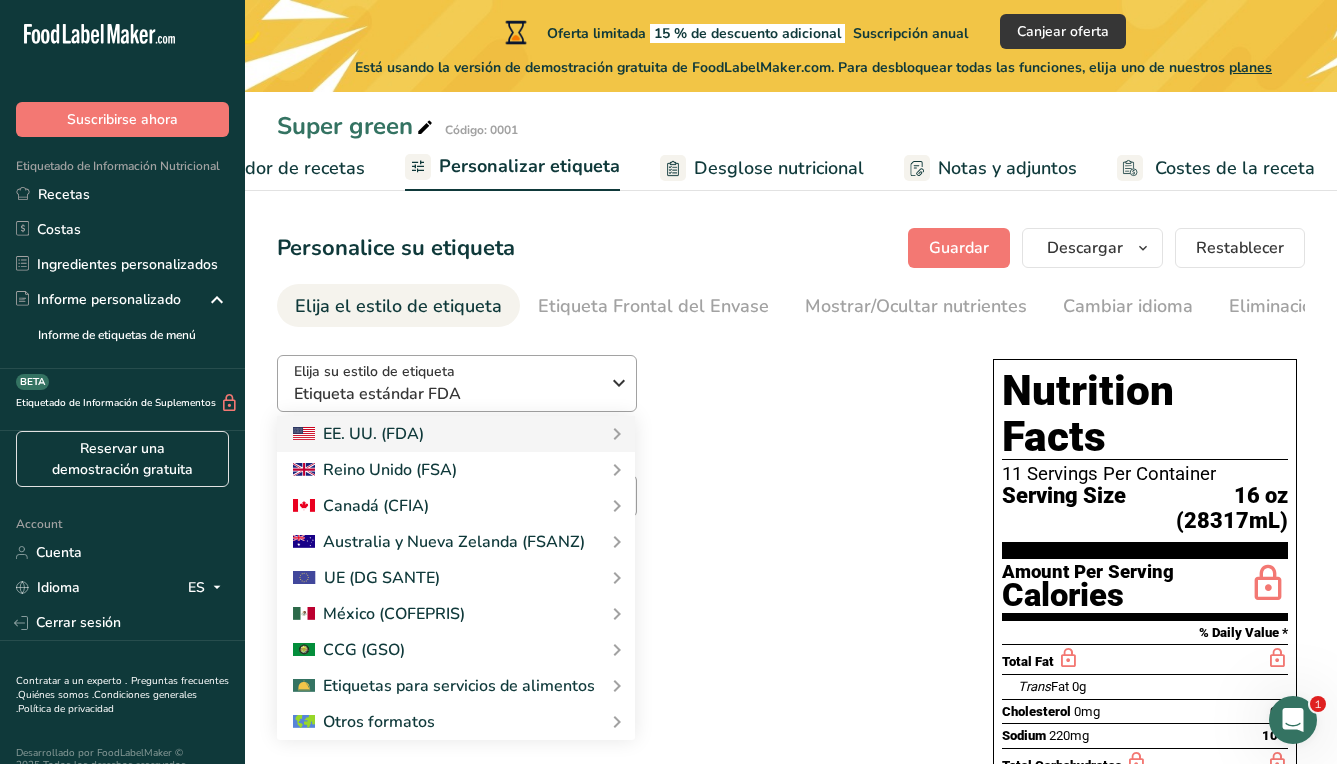 click on "Etiqueta estándar FDA" at bounding box center [446, 394] 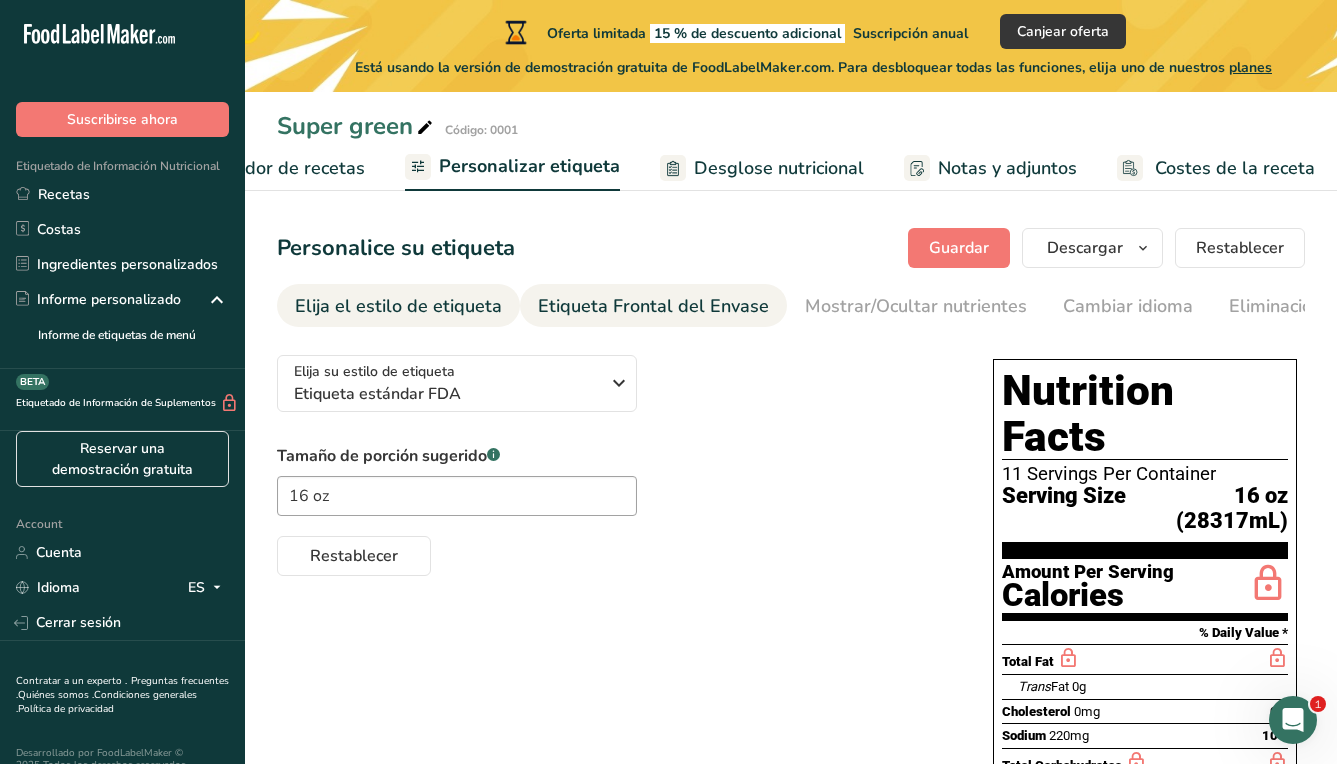 click on "Etiqueta Frontal del Envase" at bounding box center (653, 306) 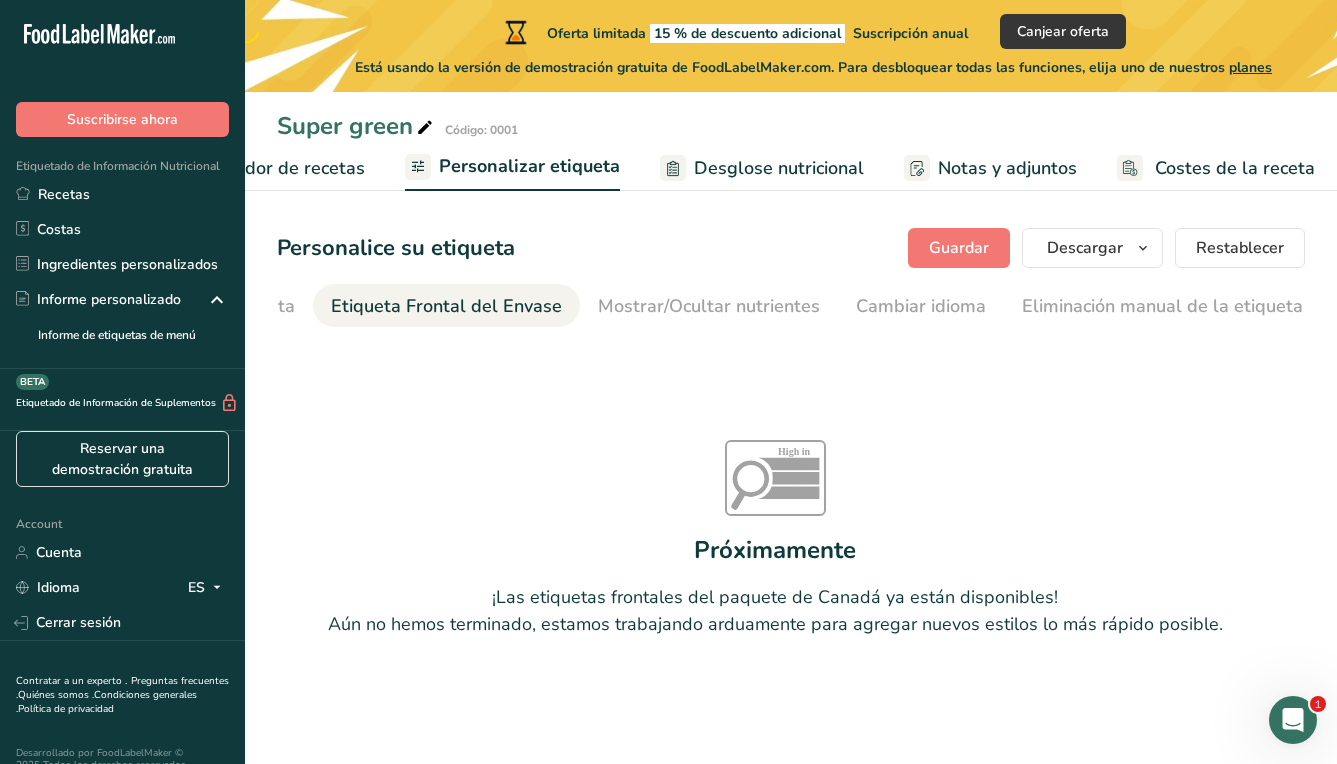 scroll, scrollTop: 0, scrollLeft: 238, axis: horizontal 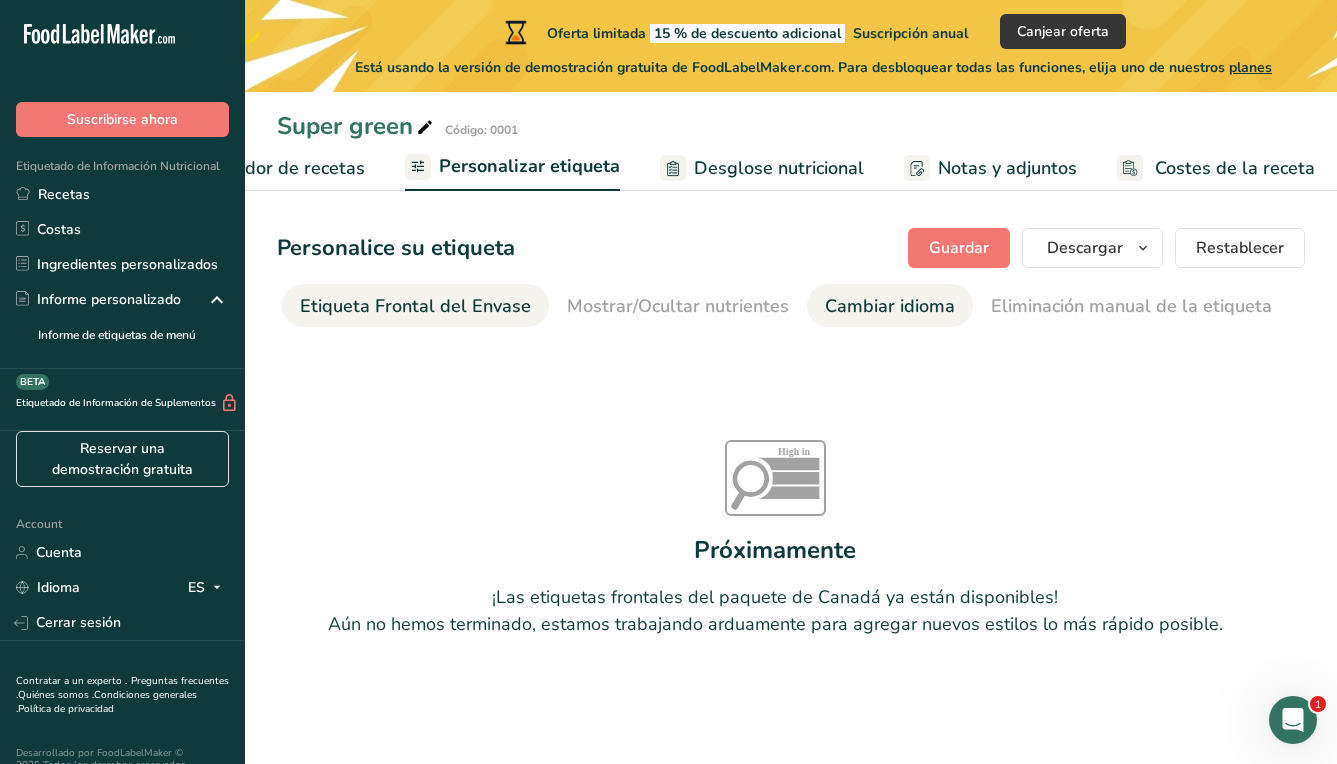 click on "Cambiar idioma" at bounding box center (890, 306) 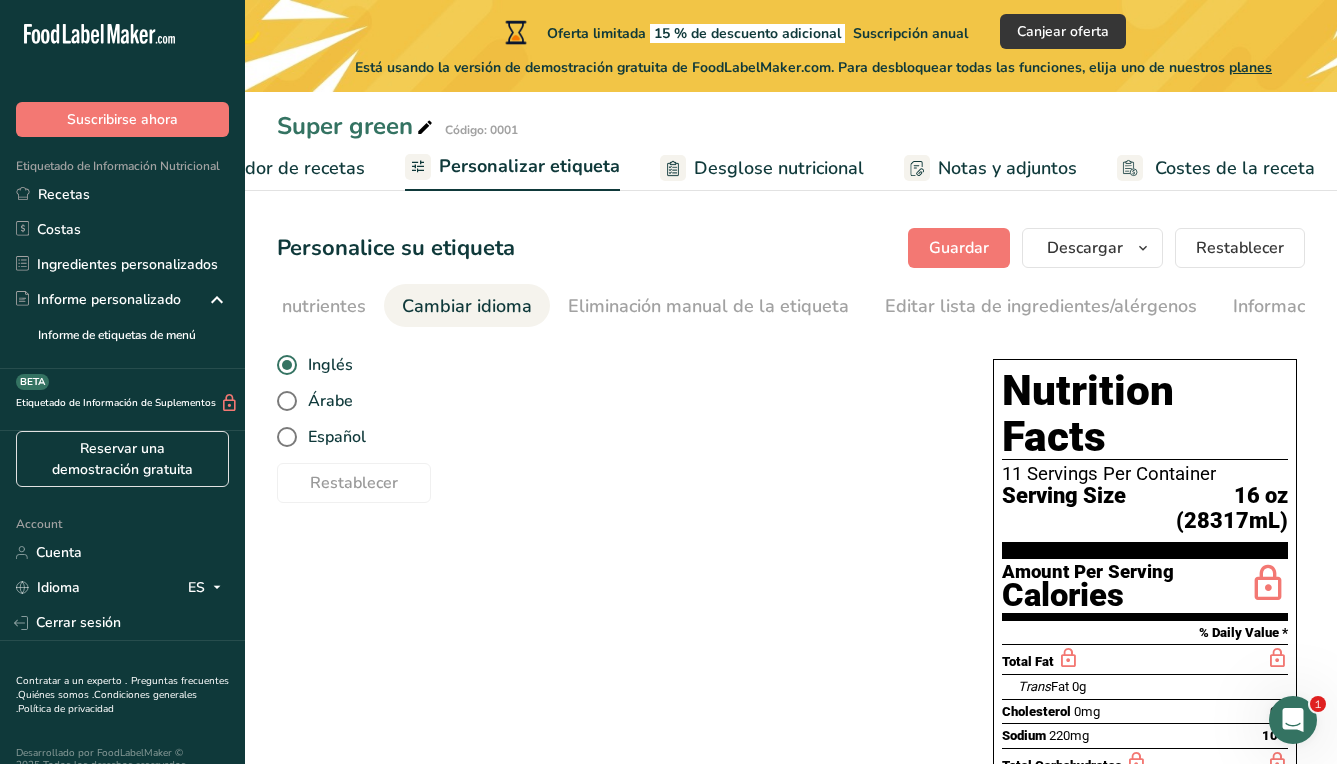 scroll, scrollTop: 0, scrollLeft: 752, axis: horizontal 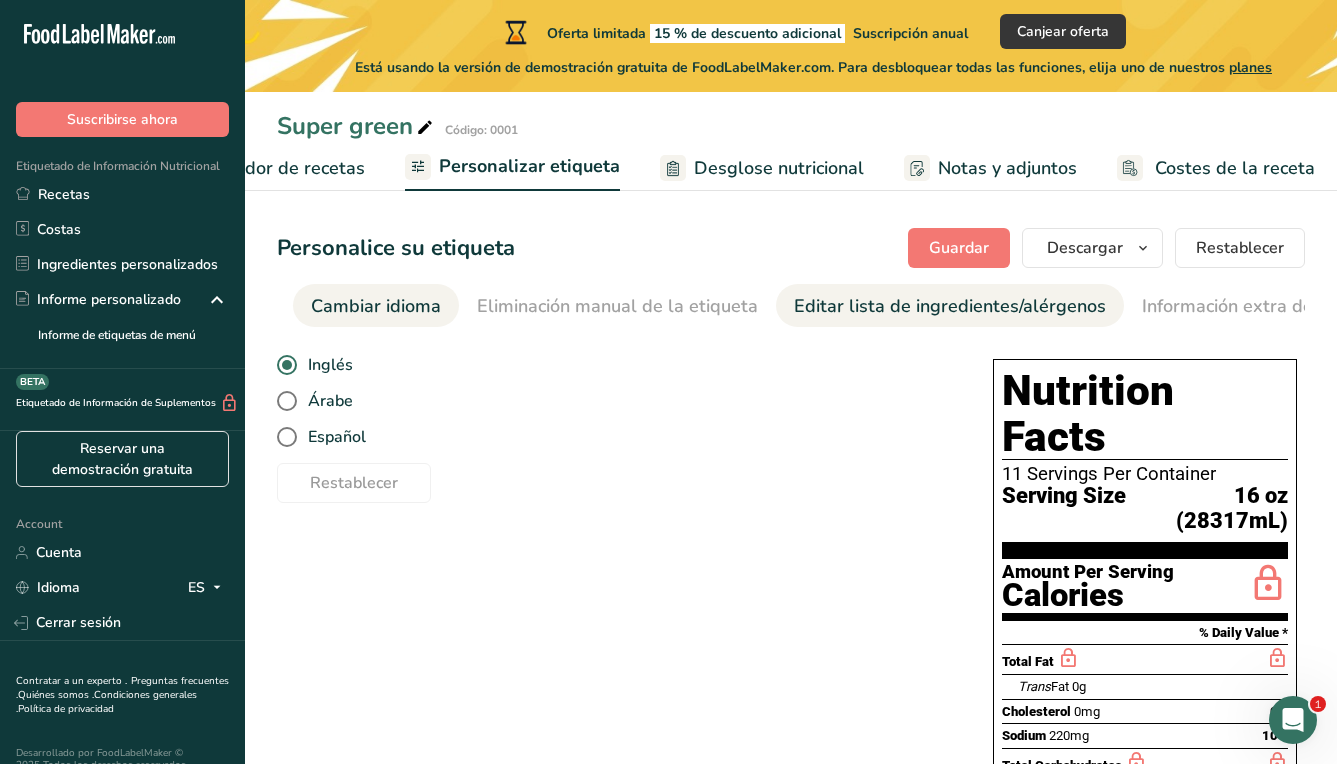 click on "Editar lista de ingredientes/alérgenos" at bounding box center (950, 306) 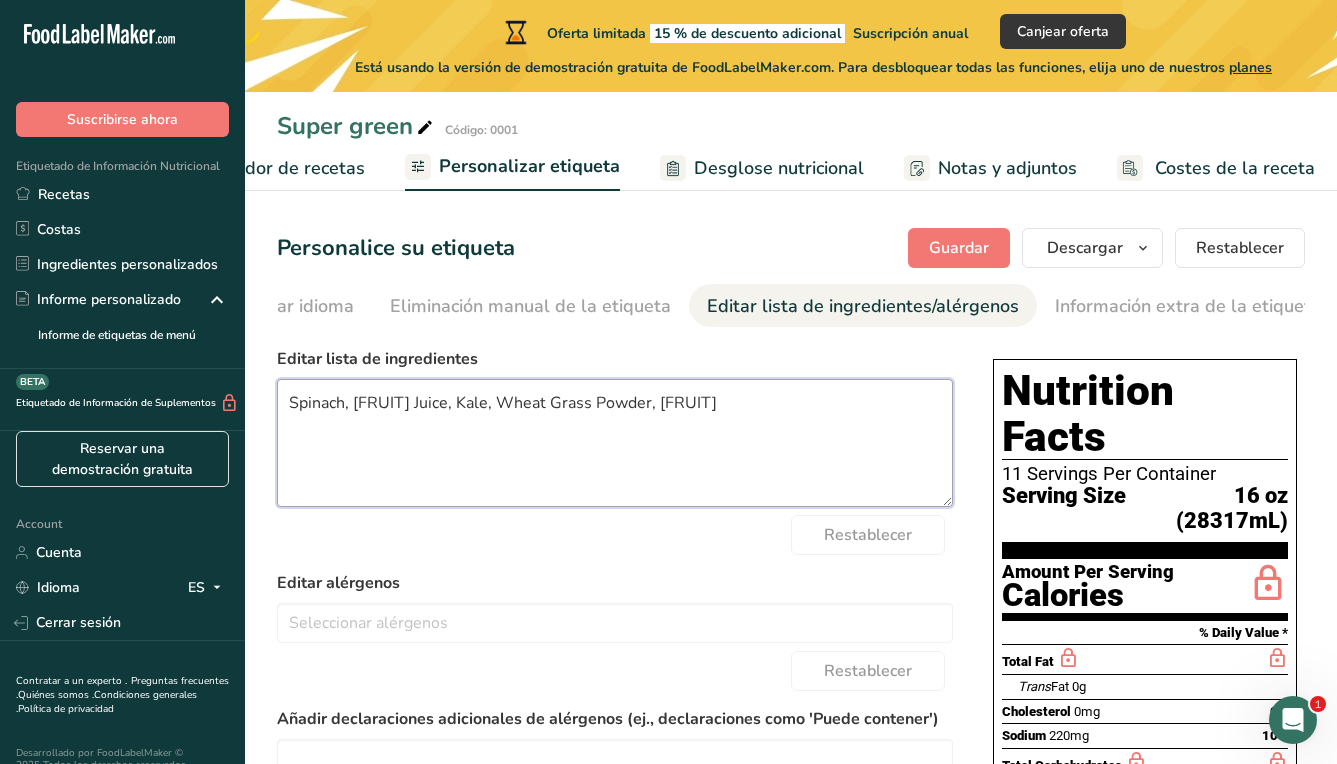click on "Spinach, [FRUIT] Juice, Kale, Wheat Grass Powder, [FRUIT]" at bounding box center (615, 443) 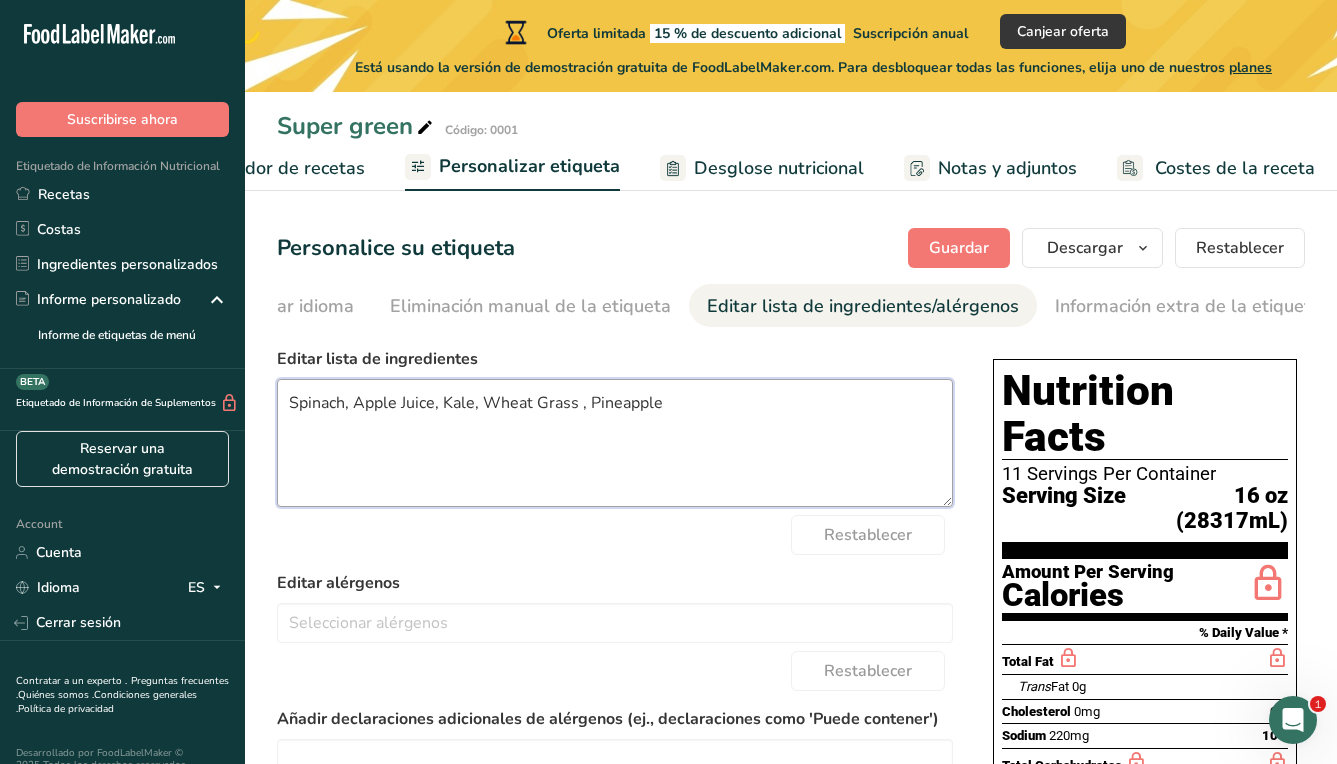 click on "Spinach, Apple Juice, Kale, Wheat Grass , Pineapple" at bounding box center (615, 443) 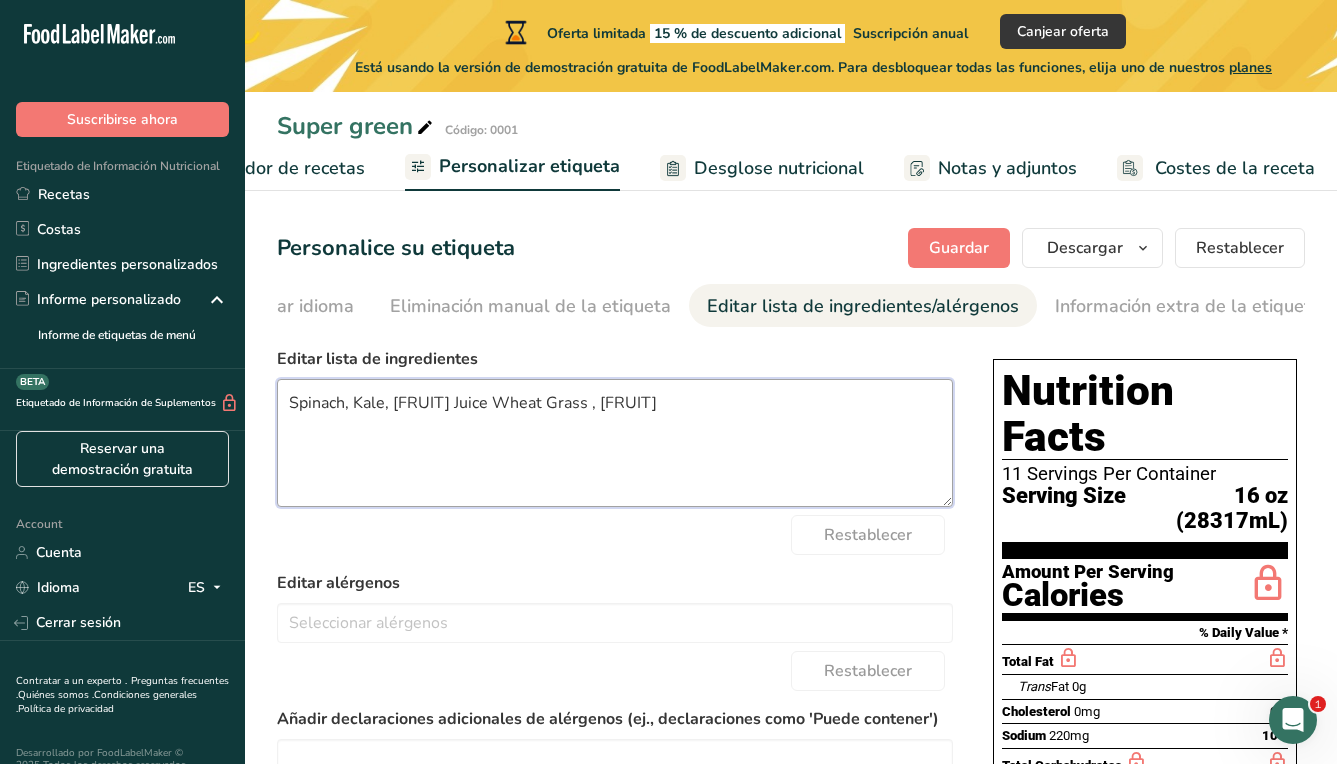 click on "Spinach, Kale, [FRUIT] Juice Wheat Grass , [FRUIT]" at bounding box center (615, 443) 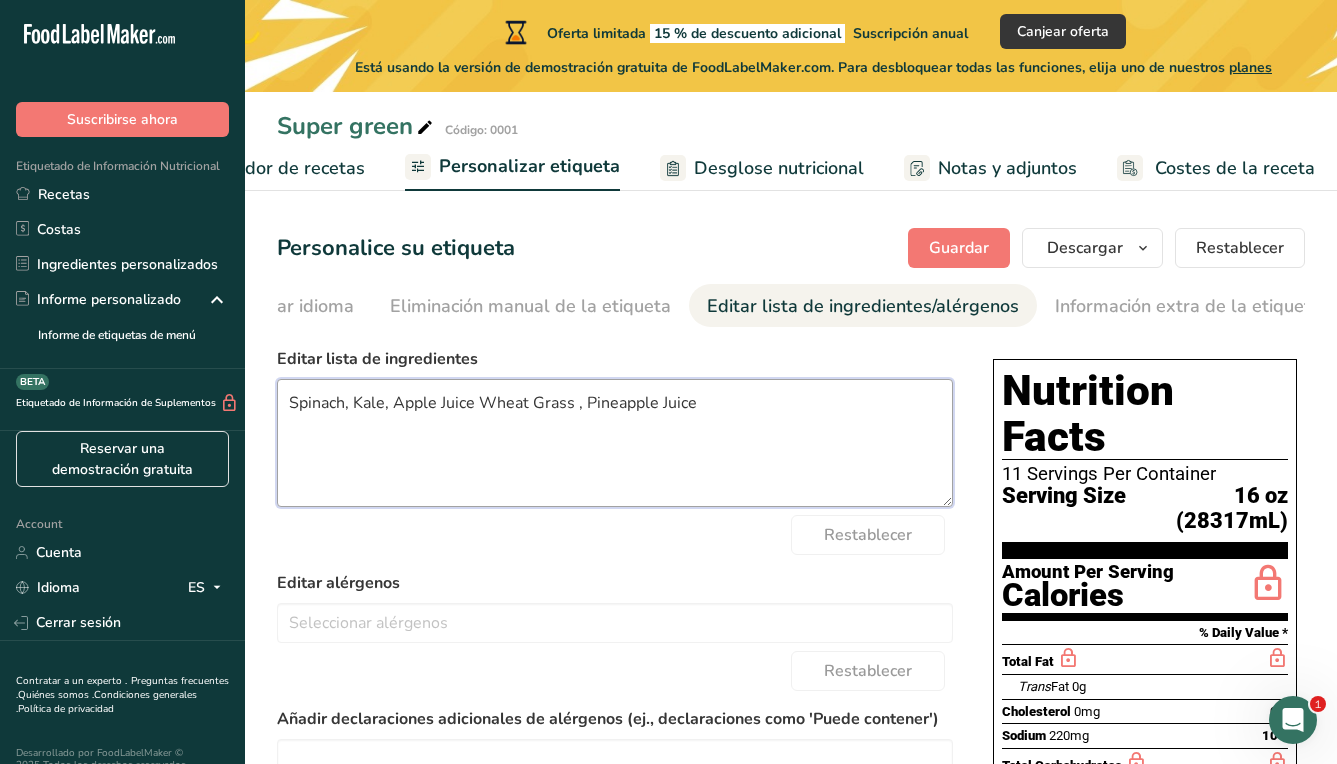 click on "Spinach, Kale, Apple Juice Wheat Grass , Pineapple Juice" at bounding box center [615, 443] 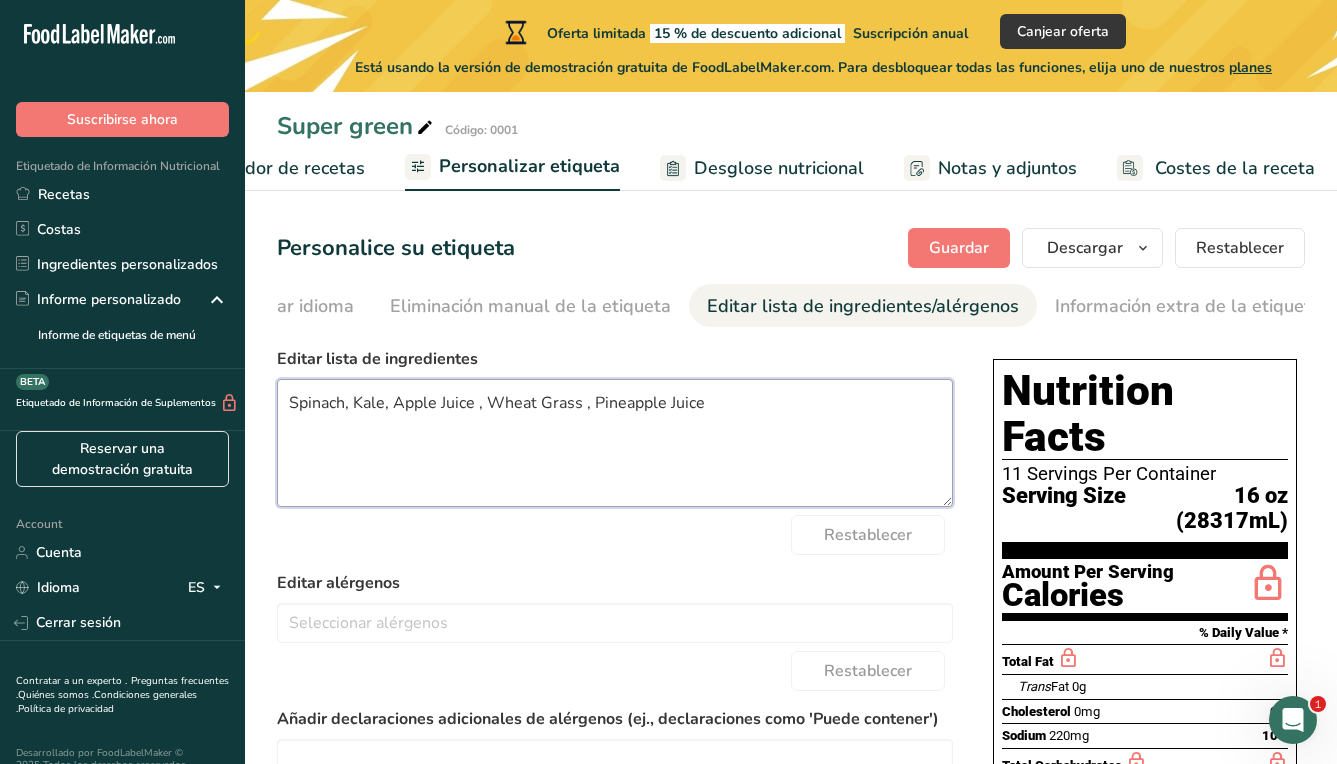 type on "Spinach, Kale, Apple Juice , Wheat Grass , Pineapple Juice" 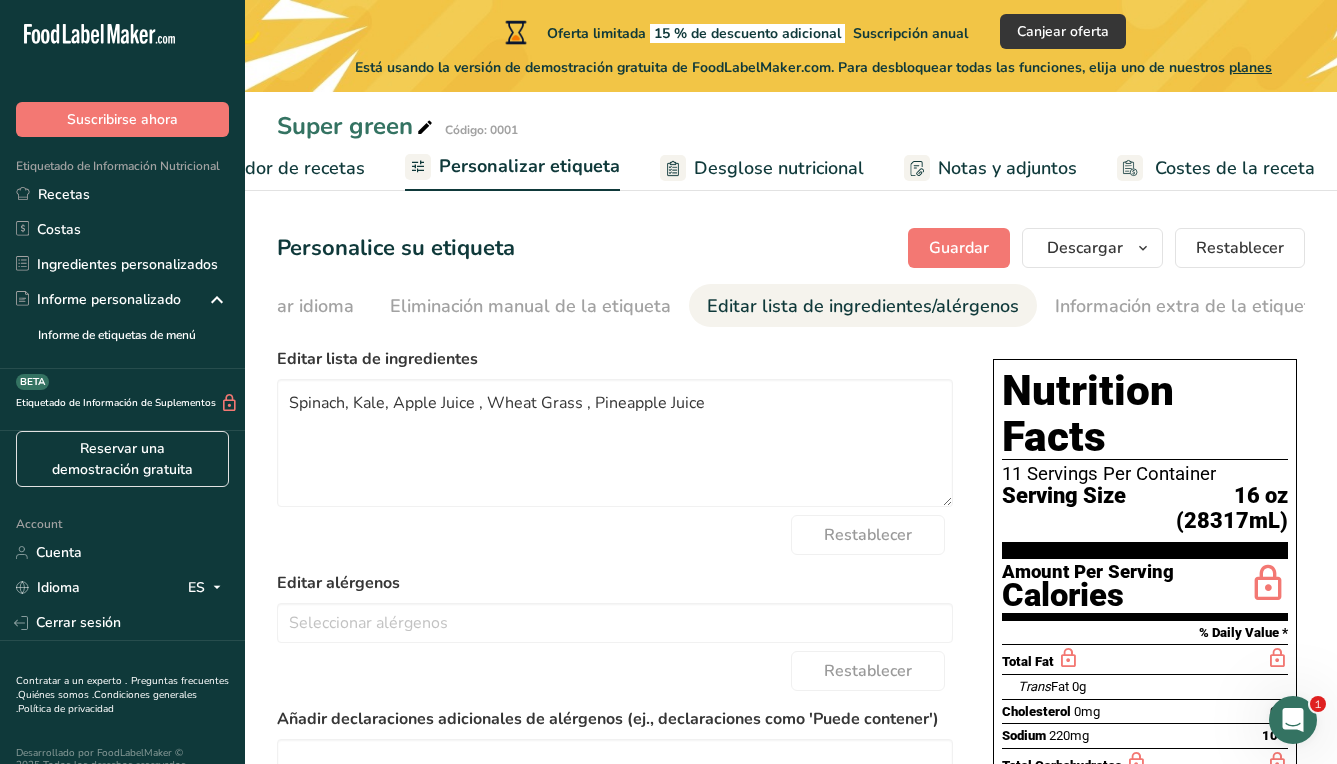 click on "Editar alérgenos" at bounding box center [615, 583] 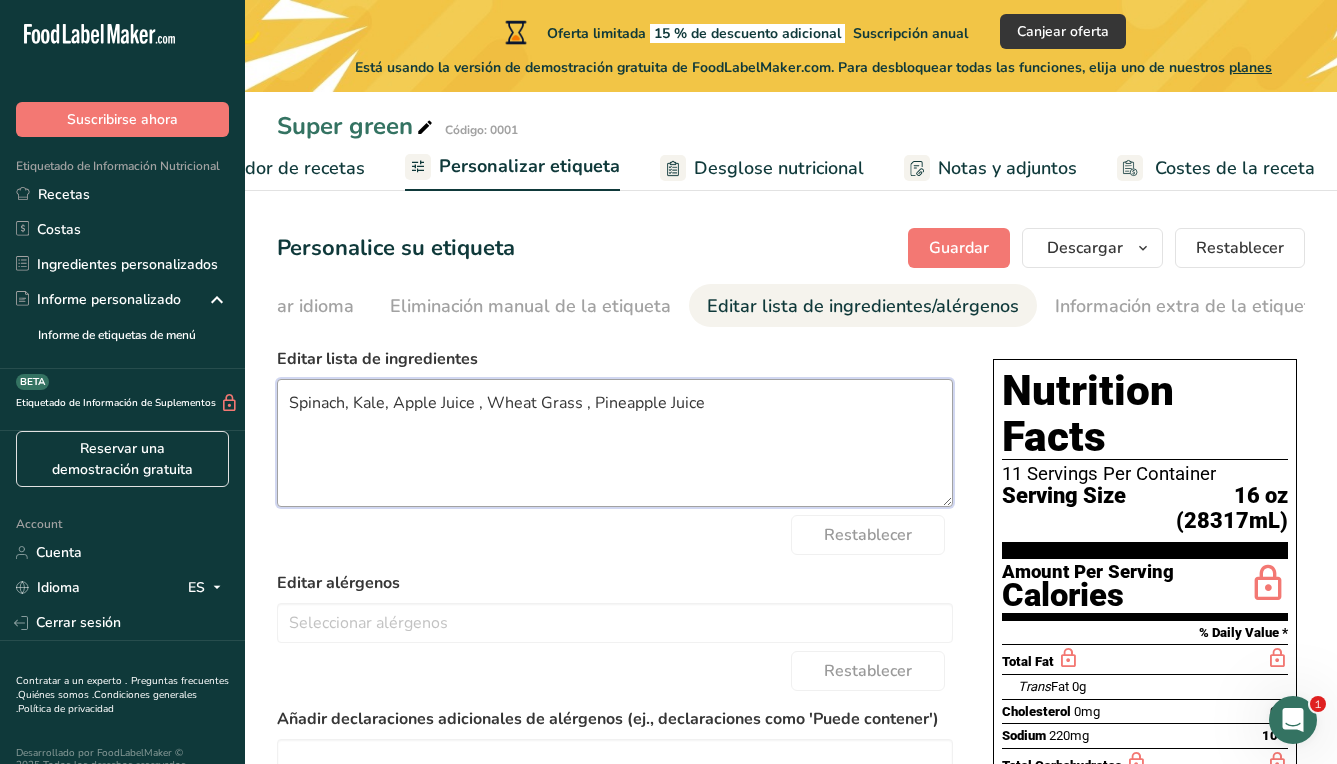 click on "Spinach, Kale, Apple Juice , Wheat Grass , Pineapple Juice" at bounding box center [615, 443] 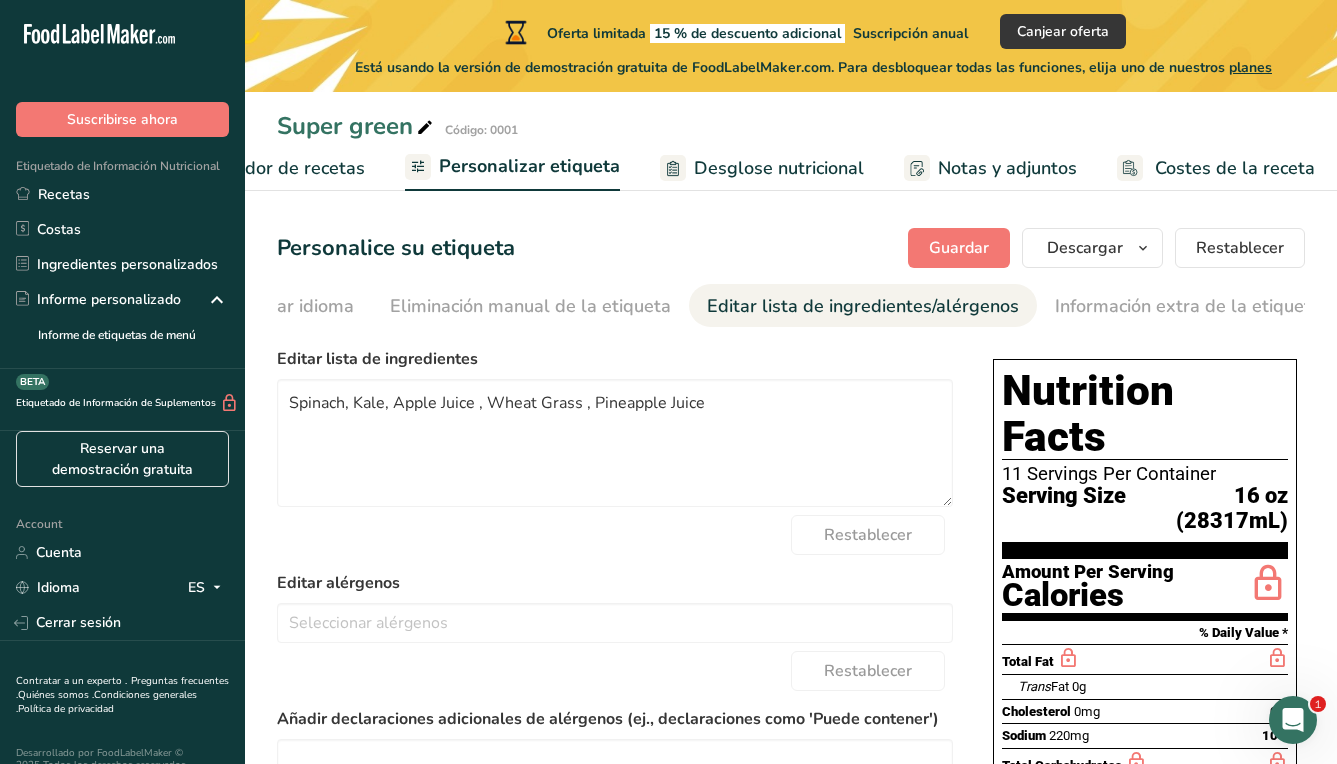 click on "Restablecer" at bounding box center (868, 535) 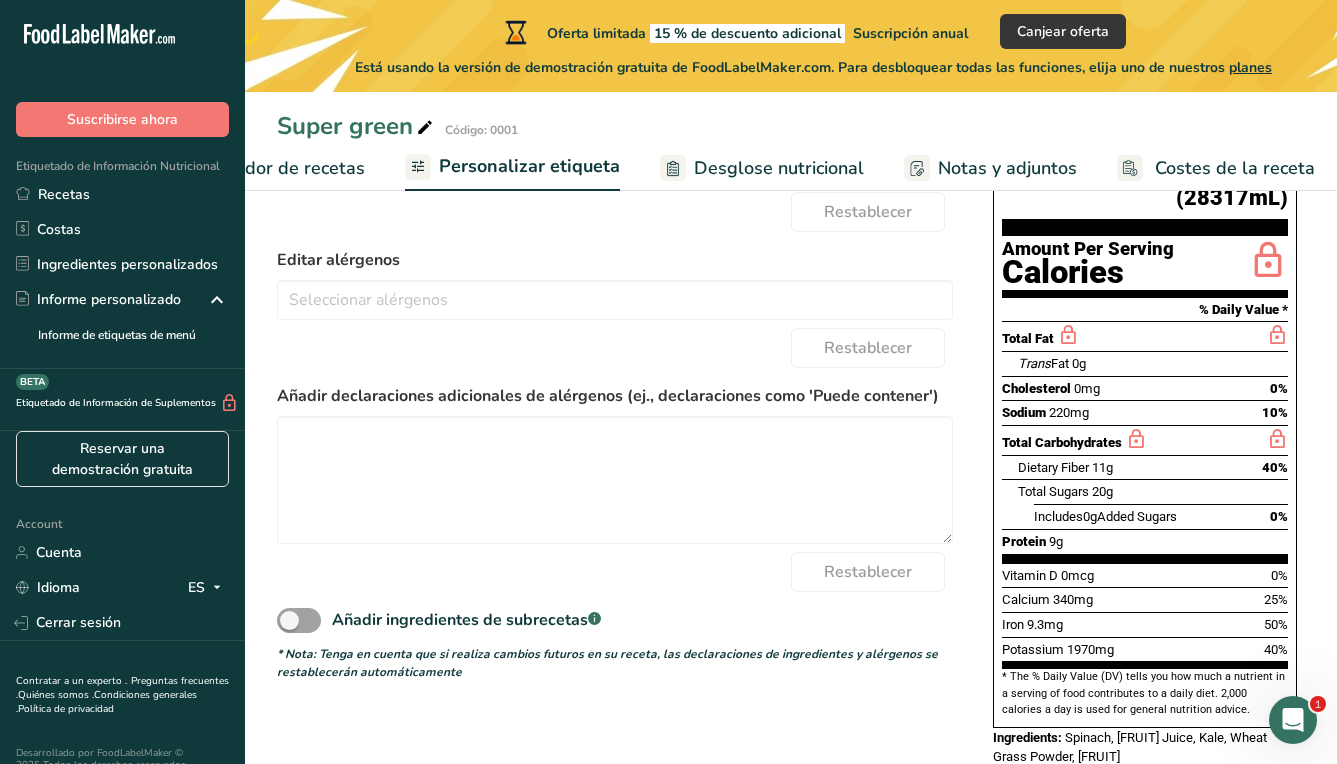 scroll, scrollTop: 304, scrollLeft: 0, axis: vertical 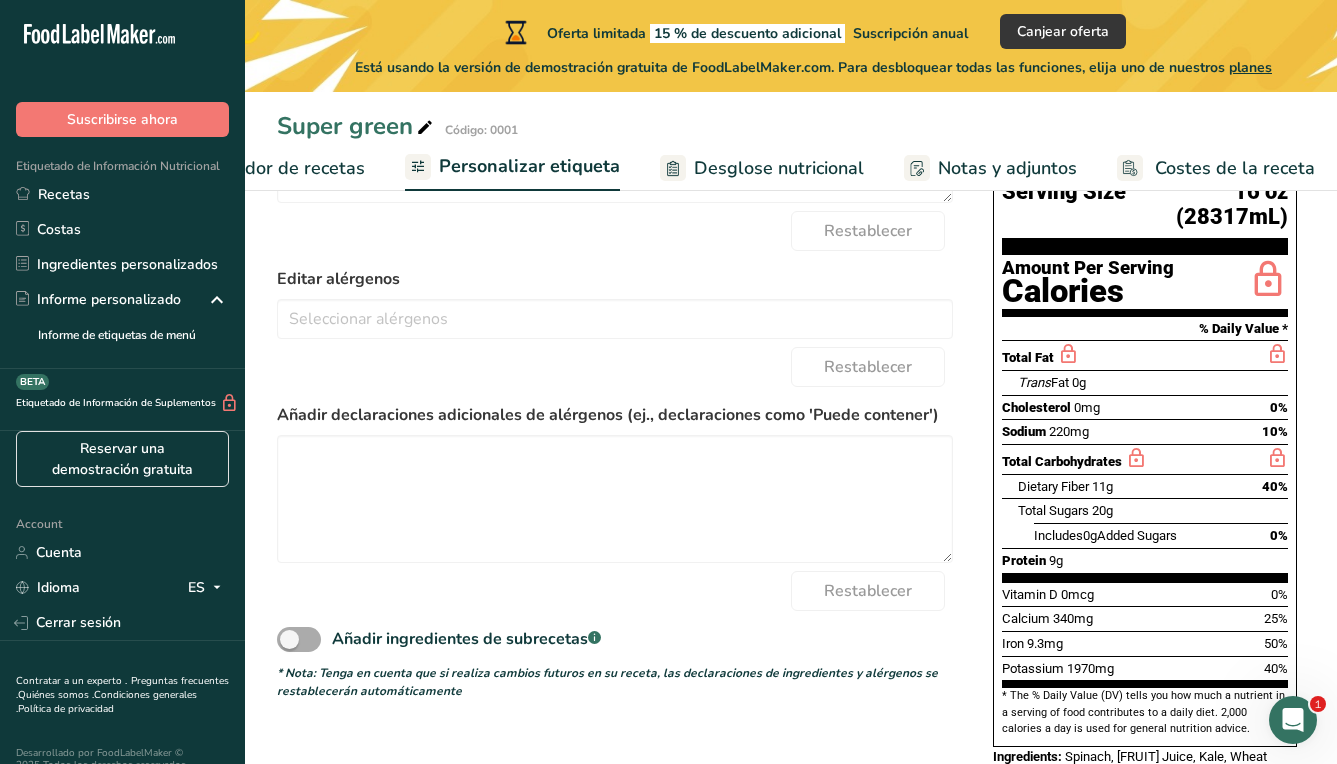 click on "Añadir ingredientes de subrecetas
.a-a{fill:#347362;}.b-a{fill:#fff;}" at bounding box center (461, 639) 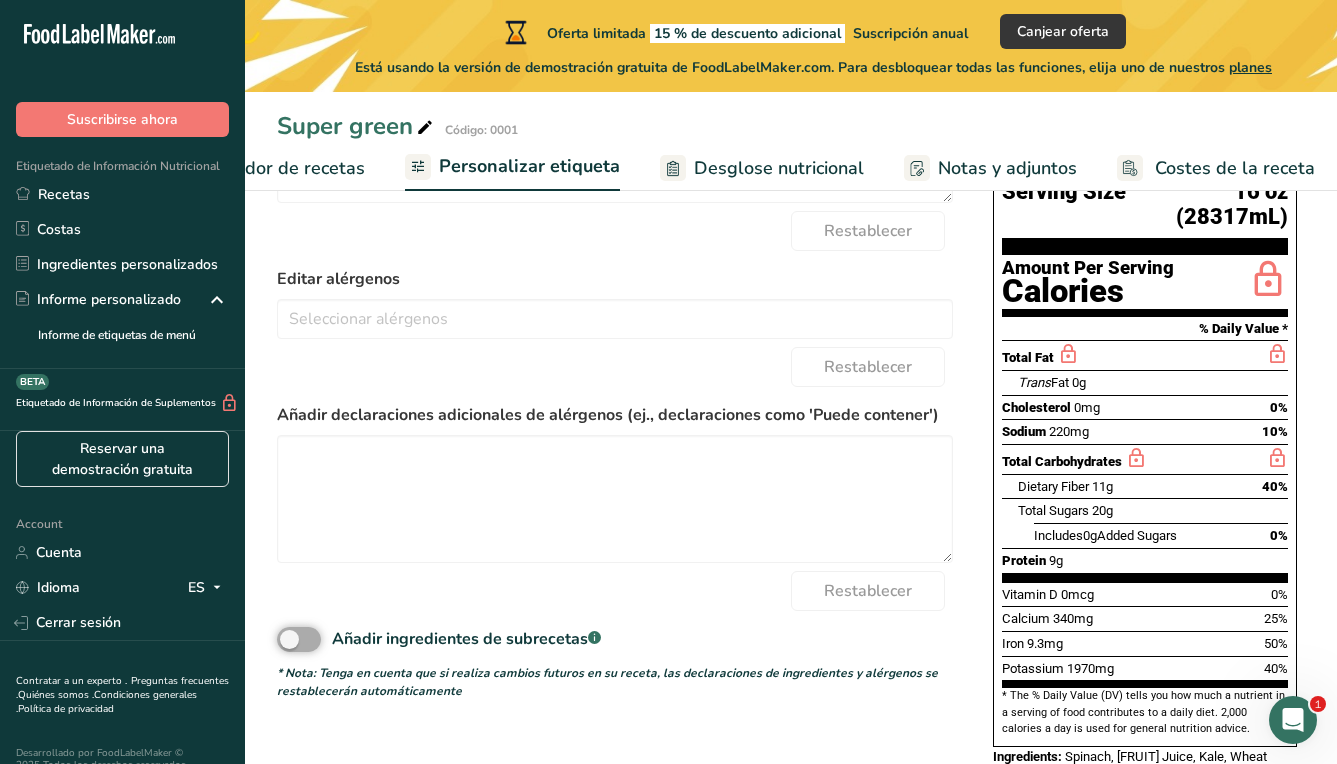 click on "Añadir ingredientes de subrecetas
.a-a{fill:#347362;}.b-a{fill:#fff;}" at bounding box center (283, 639) 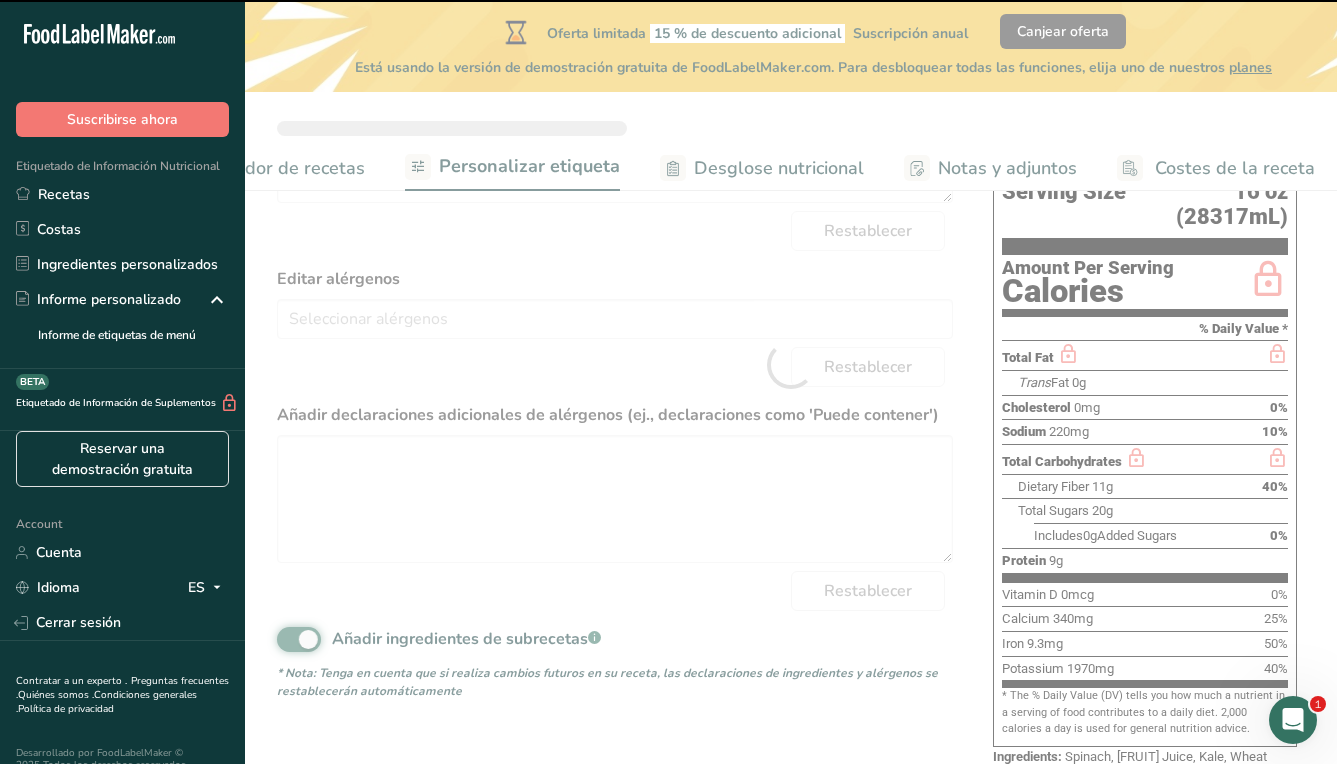type on "Spinach, [FRUIT] Juice, Kale, Wheat Grass Powder, [FRUIT]" 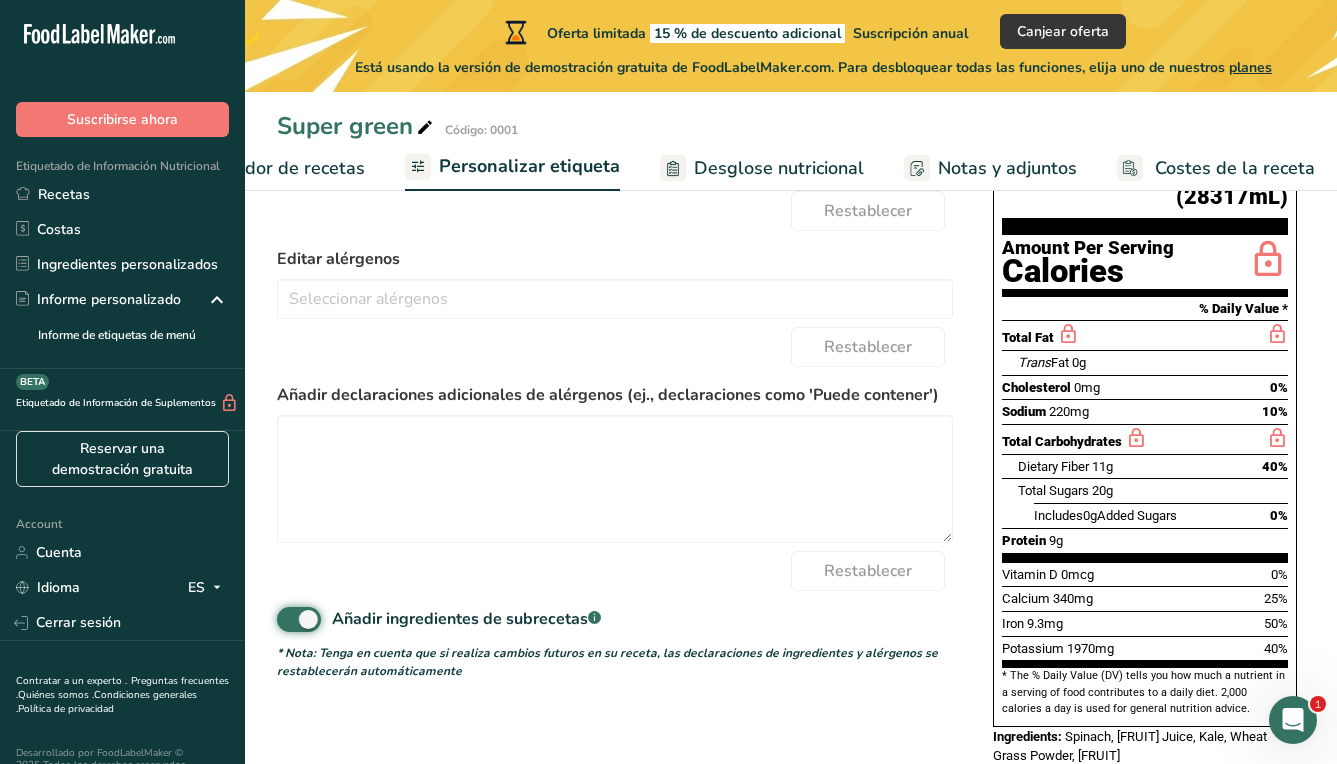 scroll, scrollTop: 323, scrollLeft: 0, axis: vertical 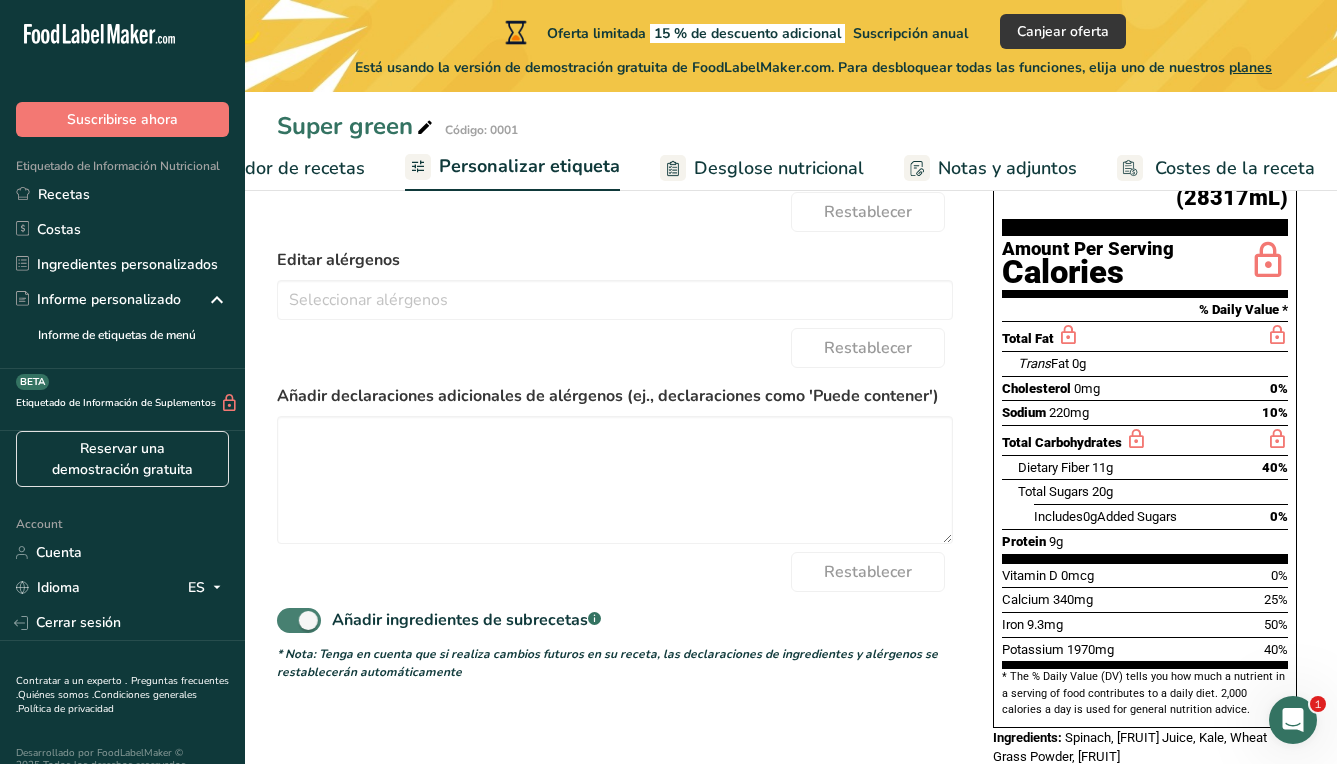 click at bounding box center (299, 620) 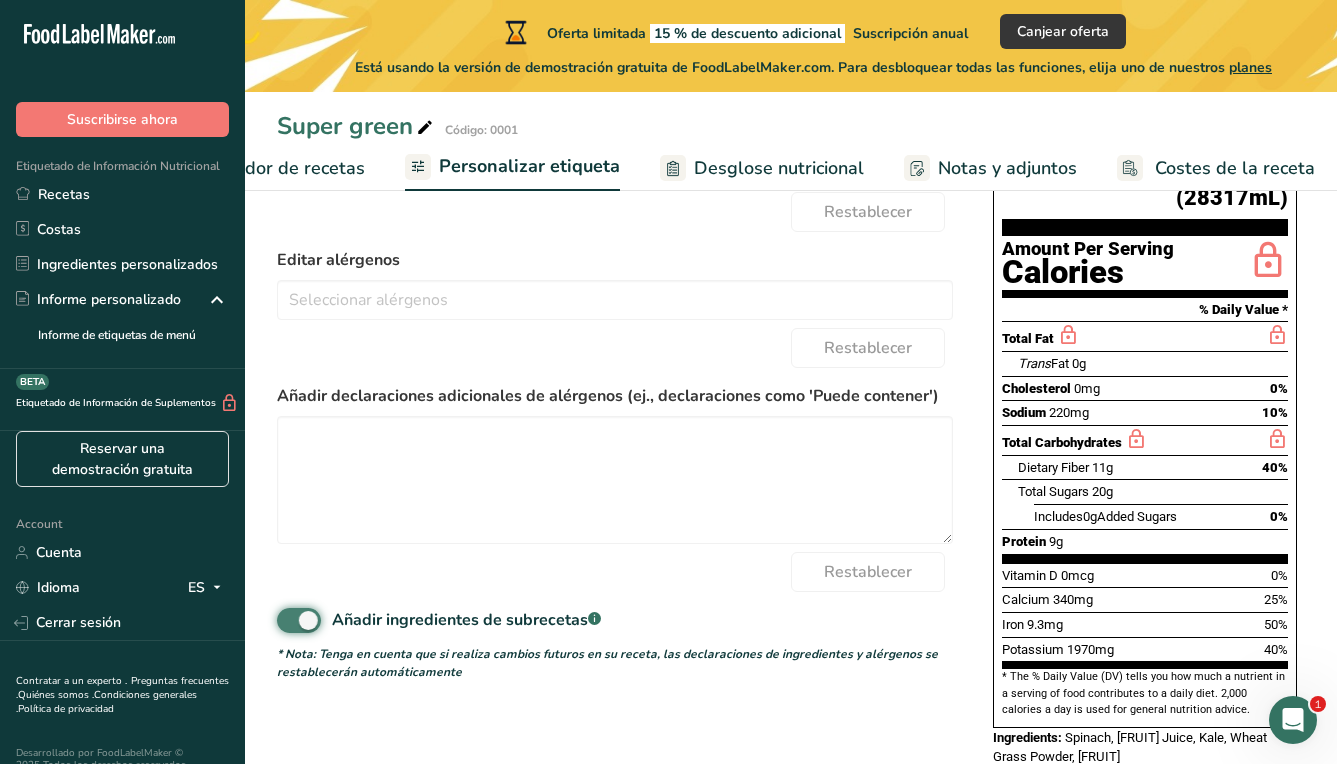 checkbox on "false" 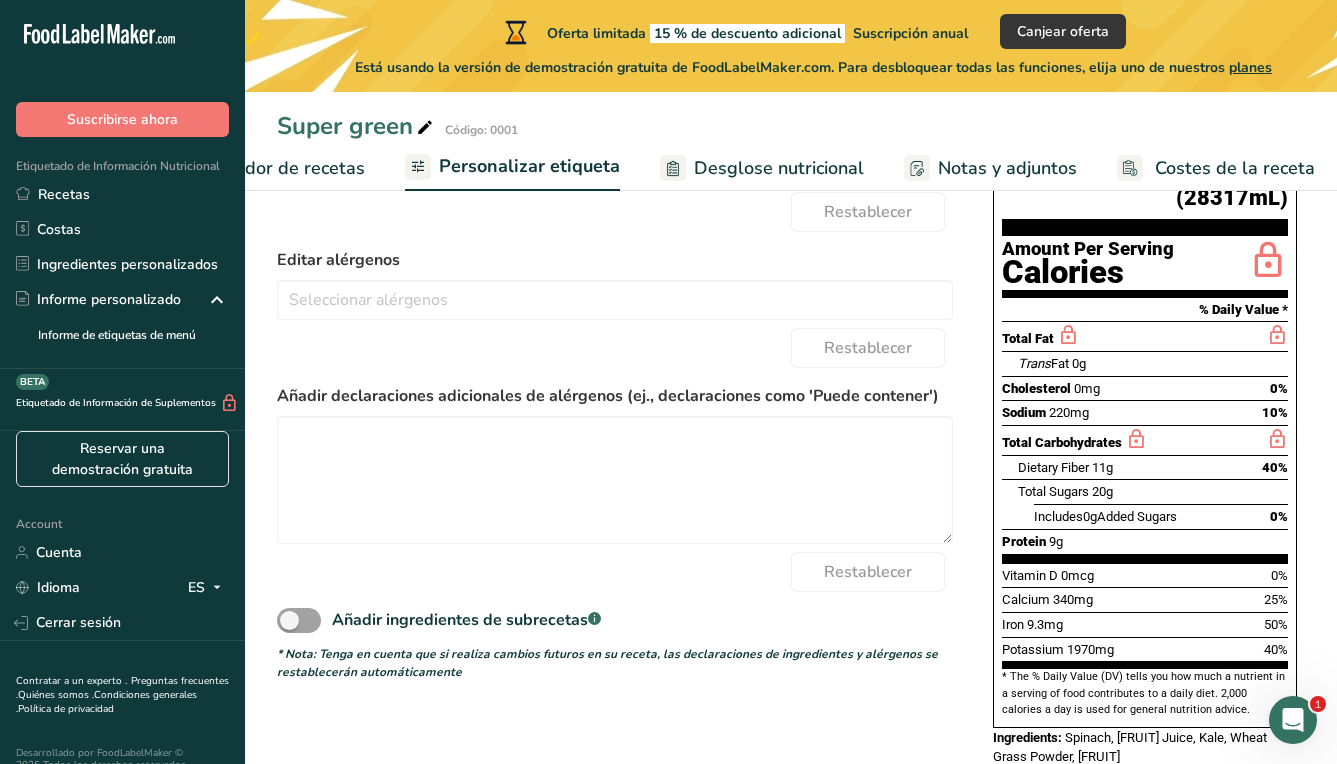 click on "Elaborador de recetas" at bounding box center [272, 168] 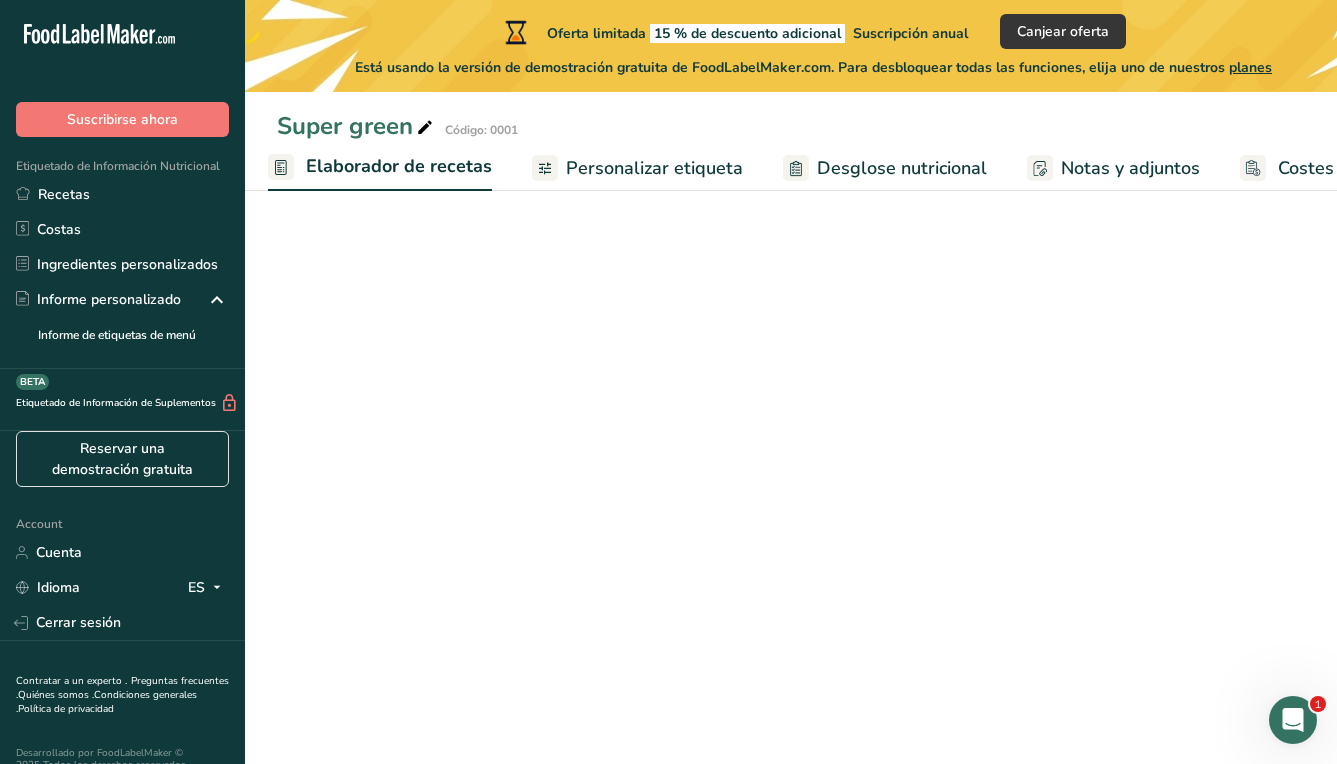 scroll, scrollTop: 0, scrollLeft: 278, axis: horizontal 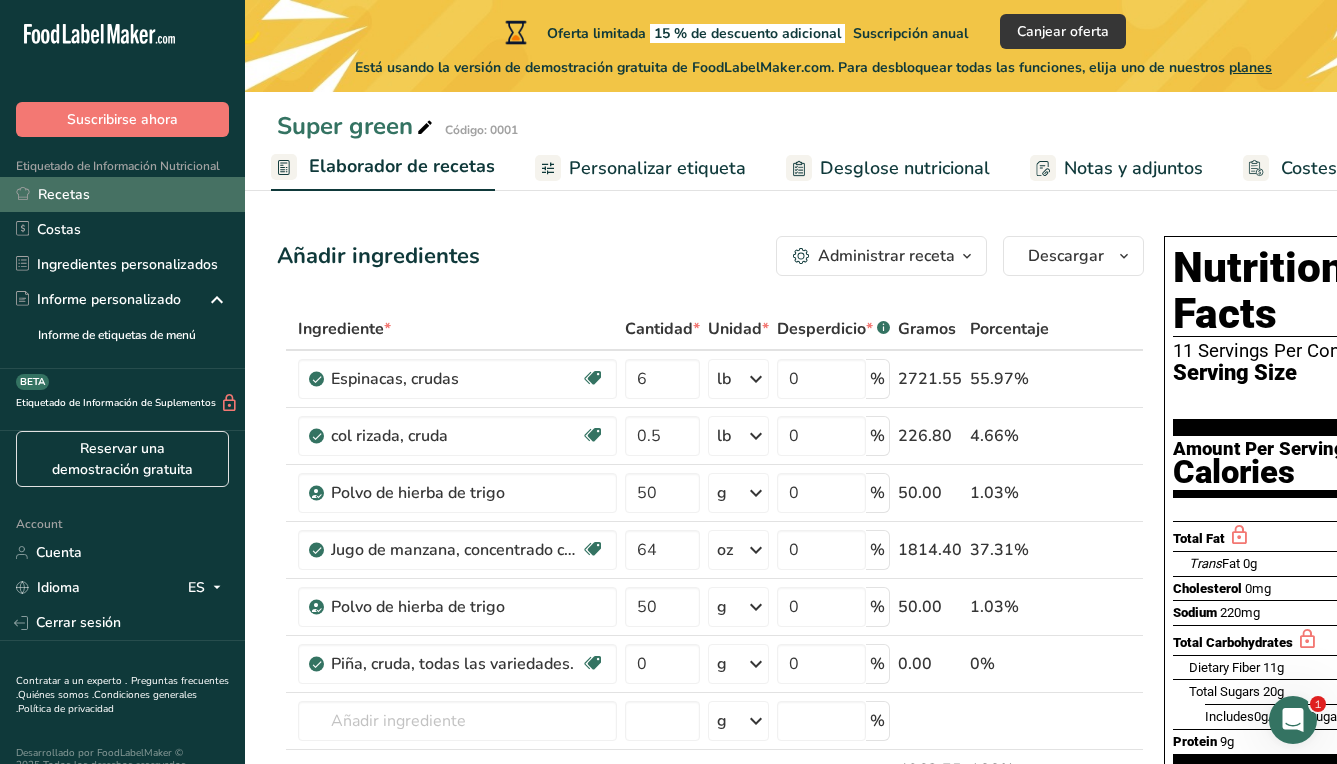 click on "Recetas" at bounding box center (122, 194) 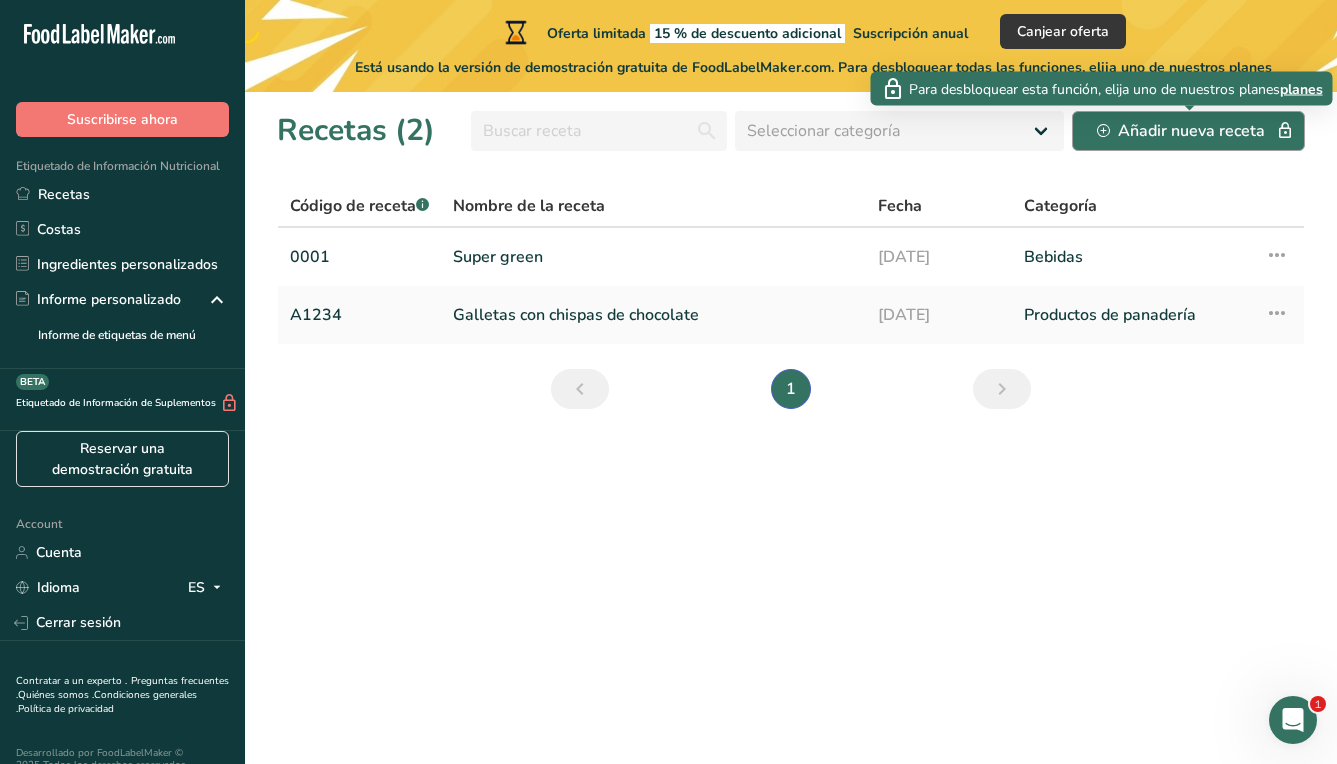click on "Añadir nueva receta" at bounding box center (1188, 131) 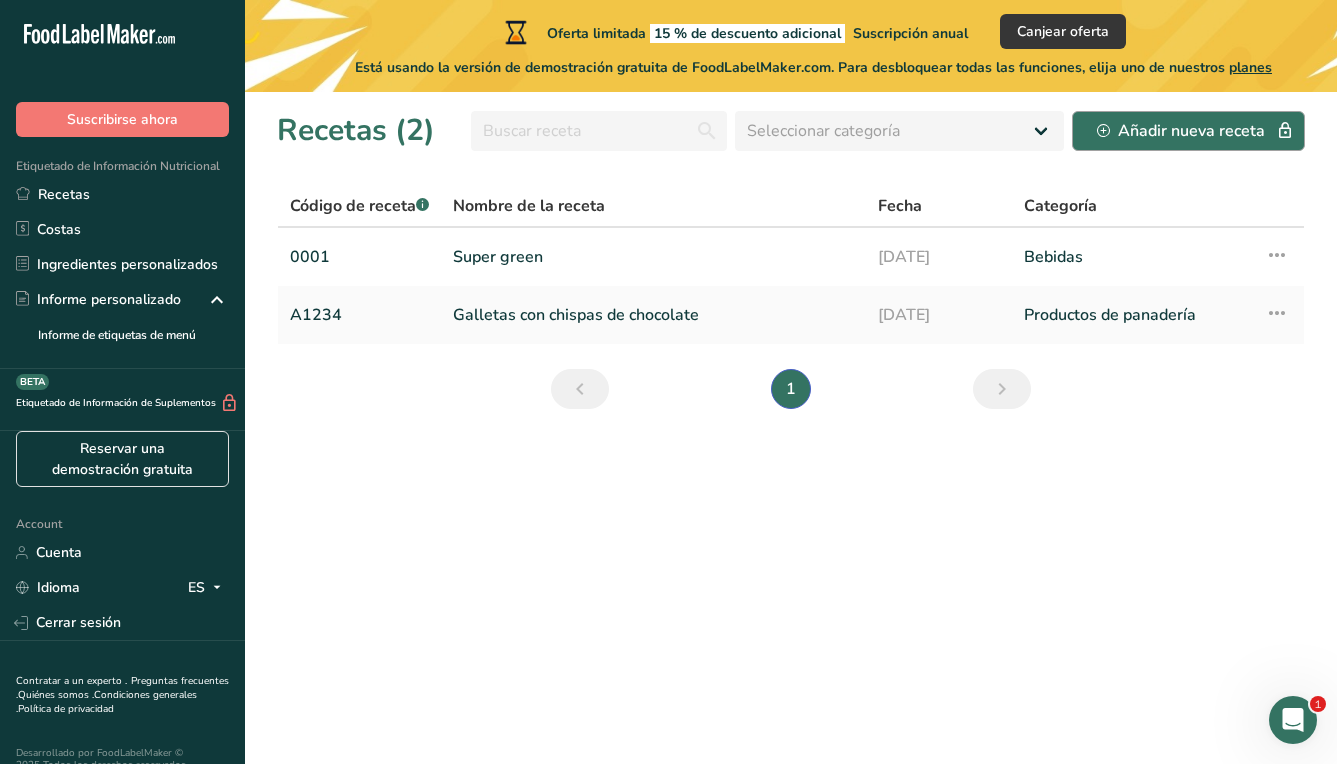 click on "Añadir nueva receta" at bounding box center [1188, 131] 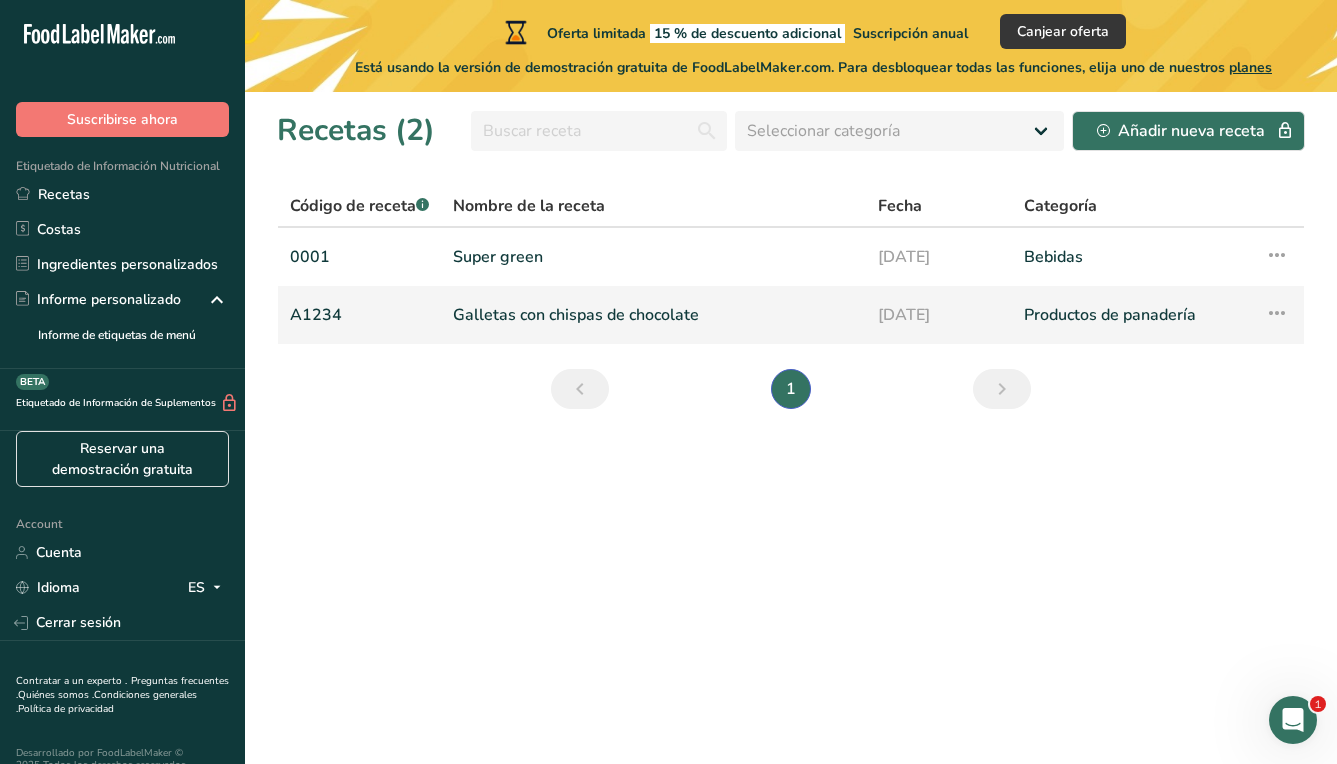 click on "Galletas con chispas de chocolate" at bounding box center (653, 315) 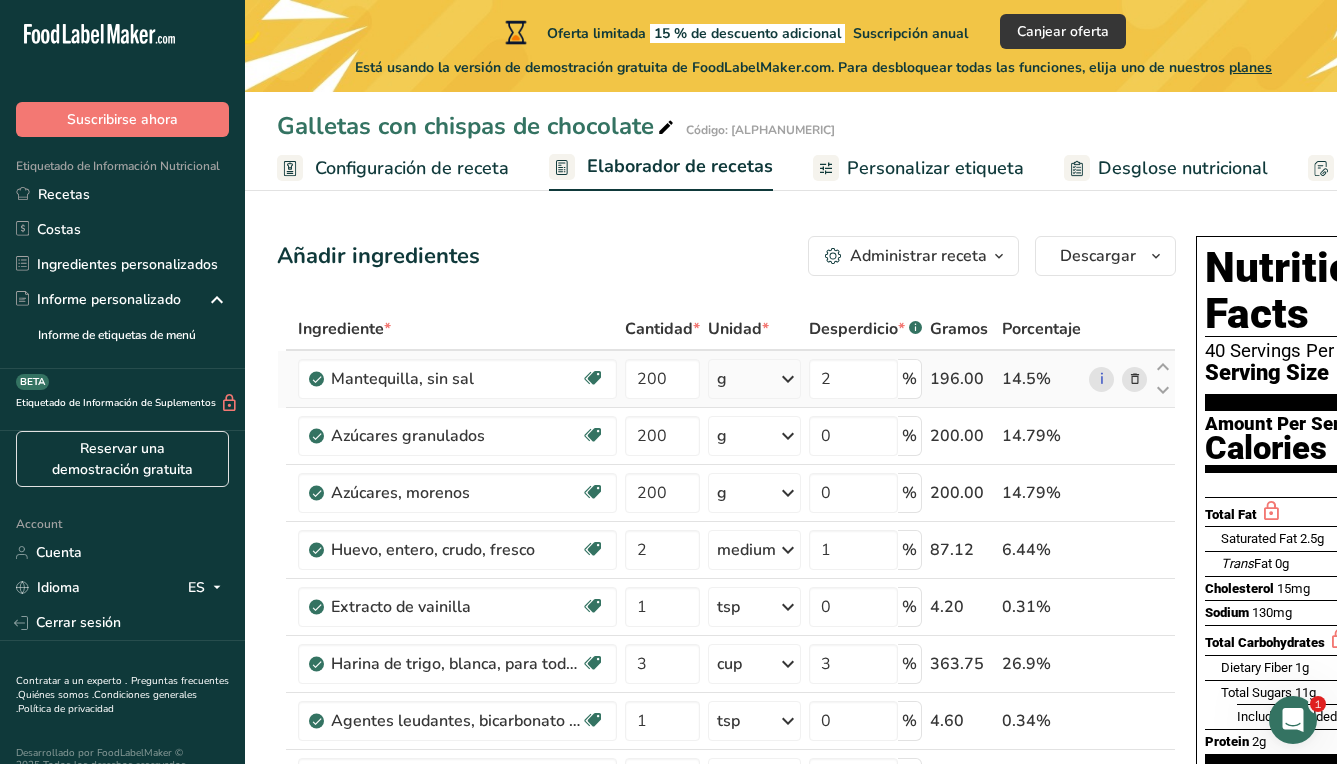 click at bounding box center [1135, 379] 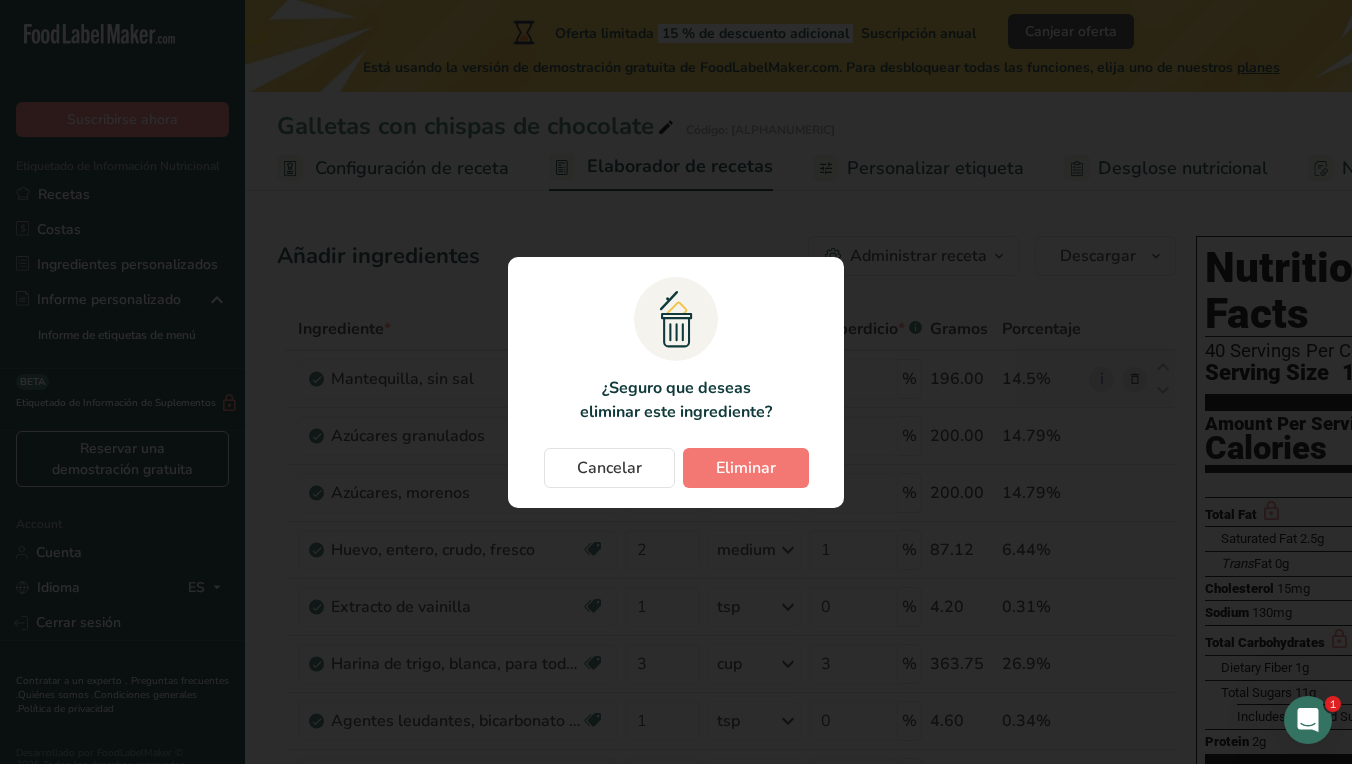 click at bounding box center [676, 382] 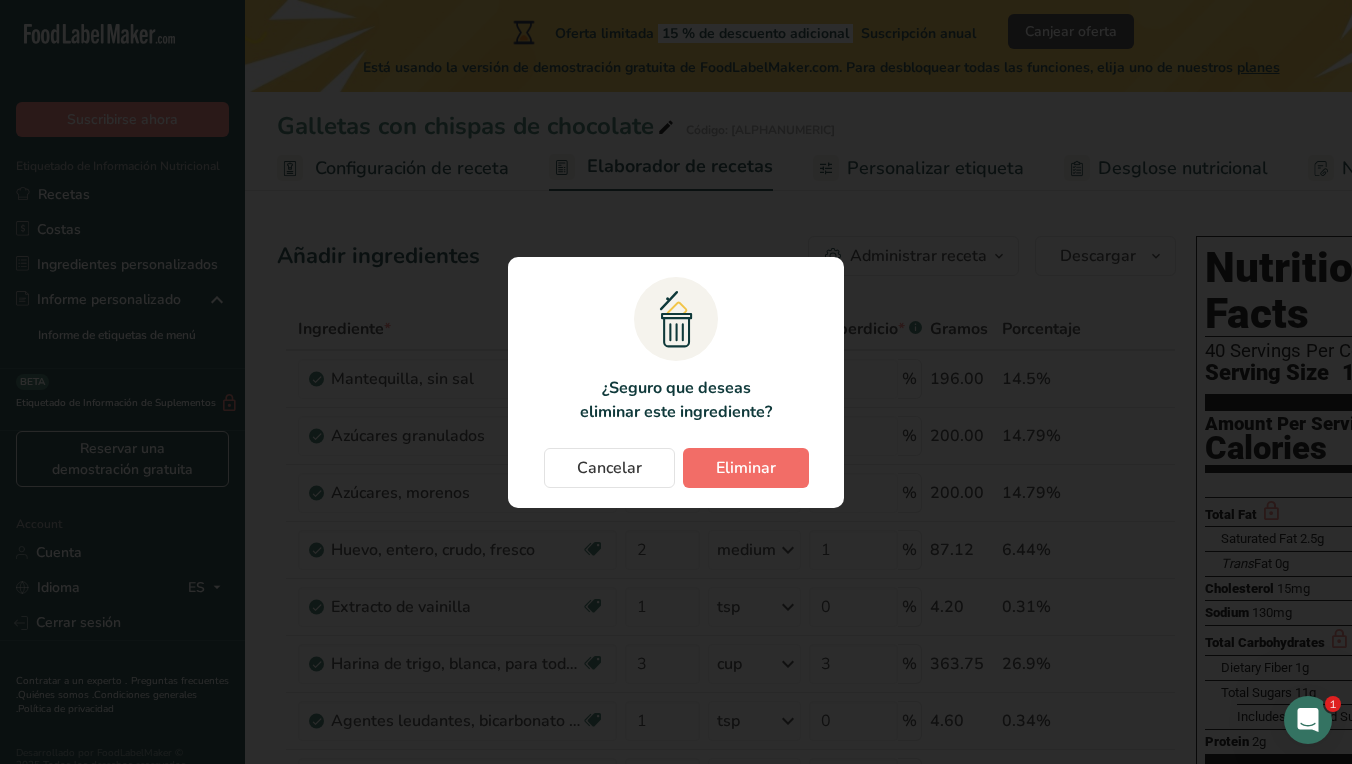 click on "Eliminar" at bounding box center (746, 468) 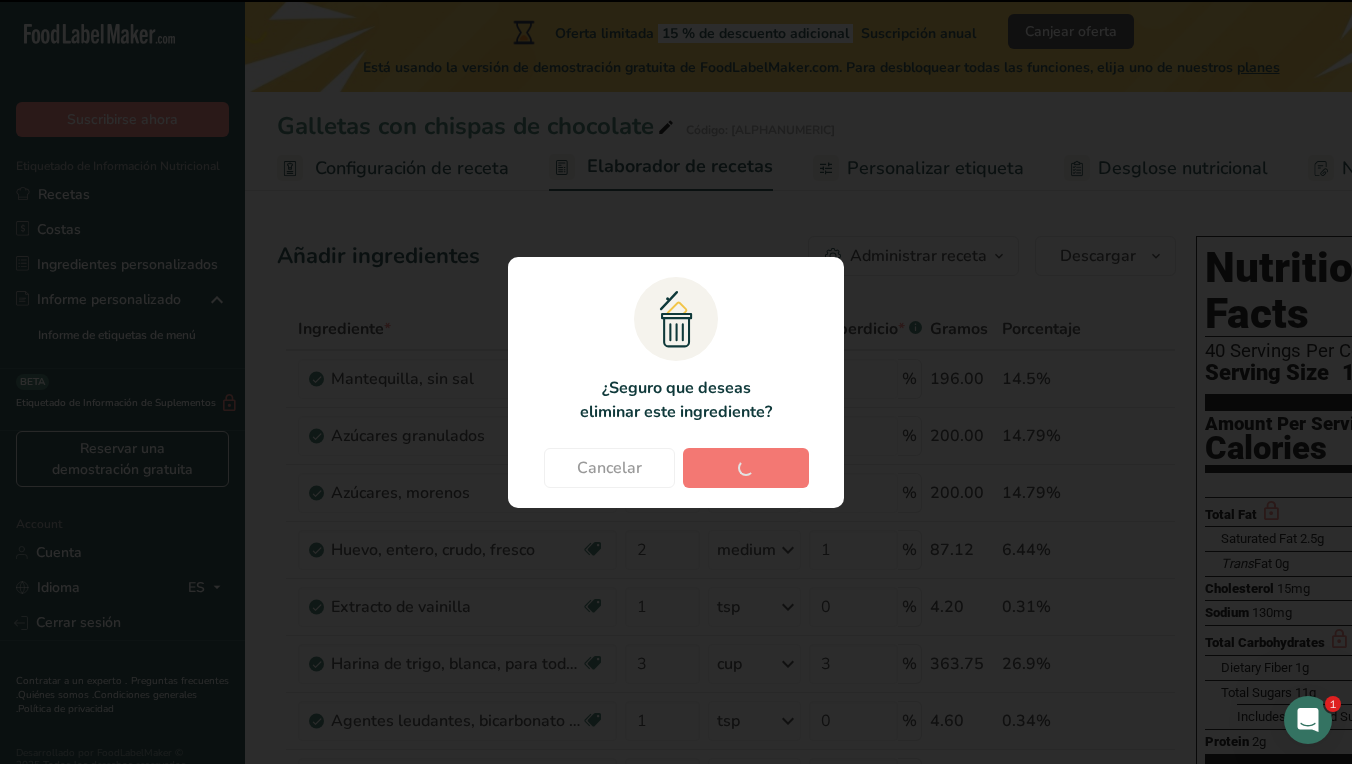 type on "0" 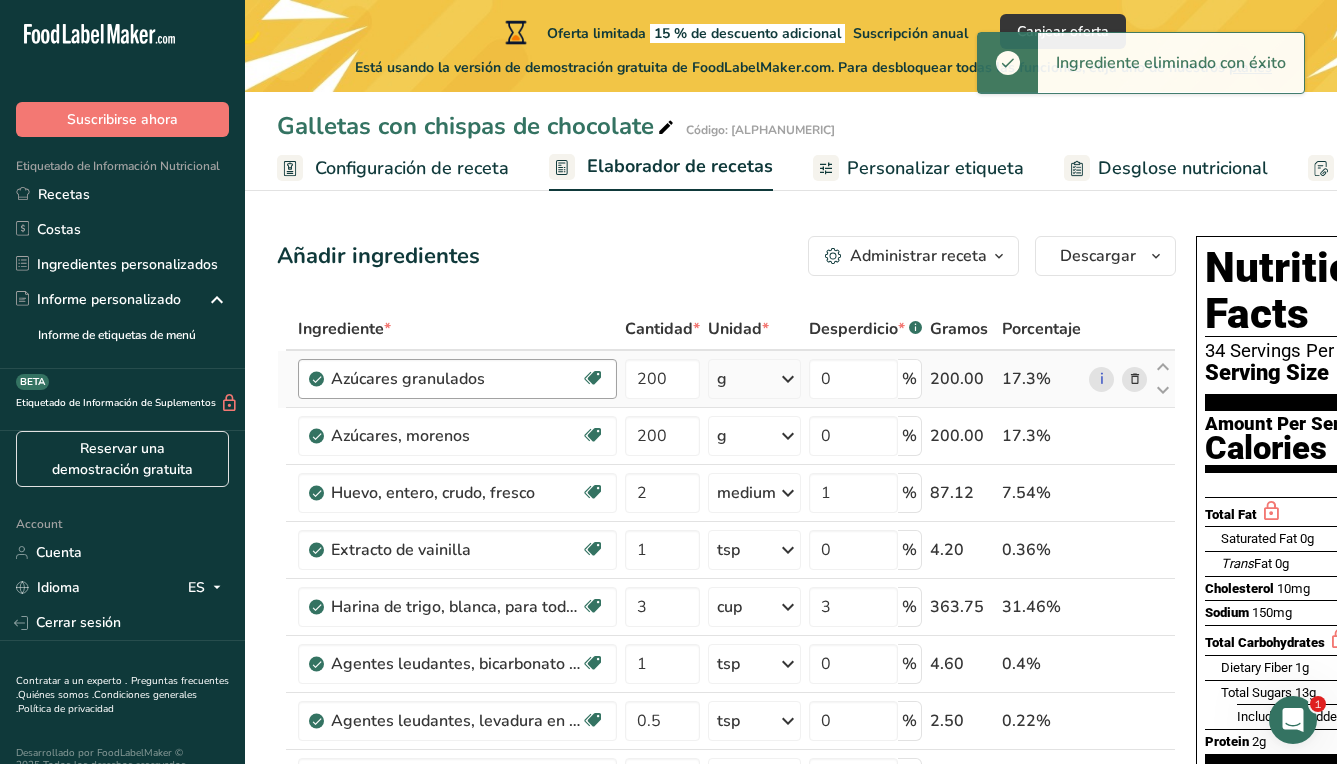 click on "Azúcares granulados
Libre de lácteos
Libre de gluten
Vegano
Vegetariano
Libre de soja" at bounding box center (457, 379) 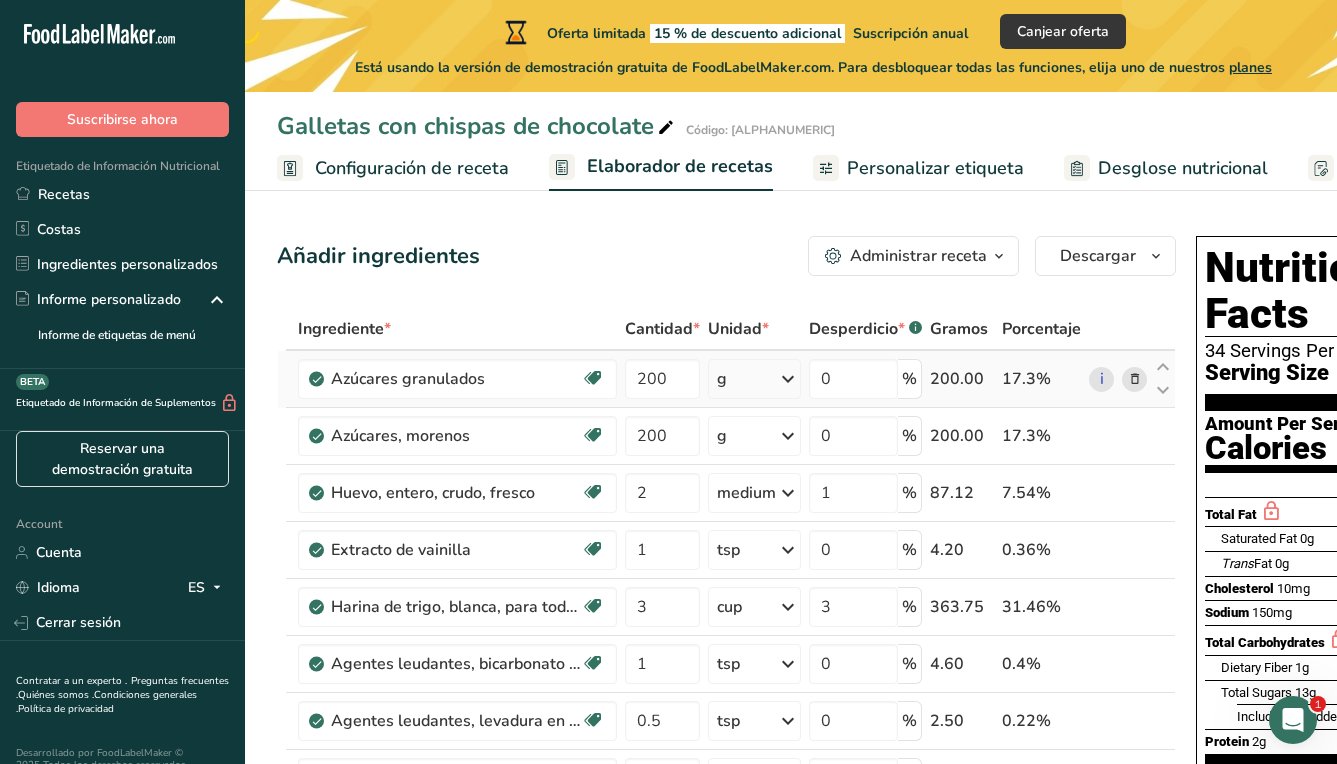 click at bounding box center [1135, 379] 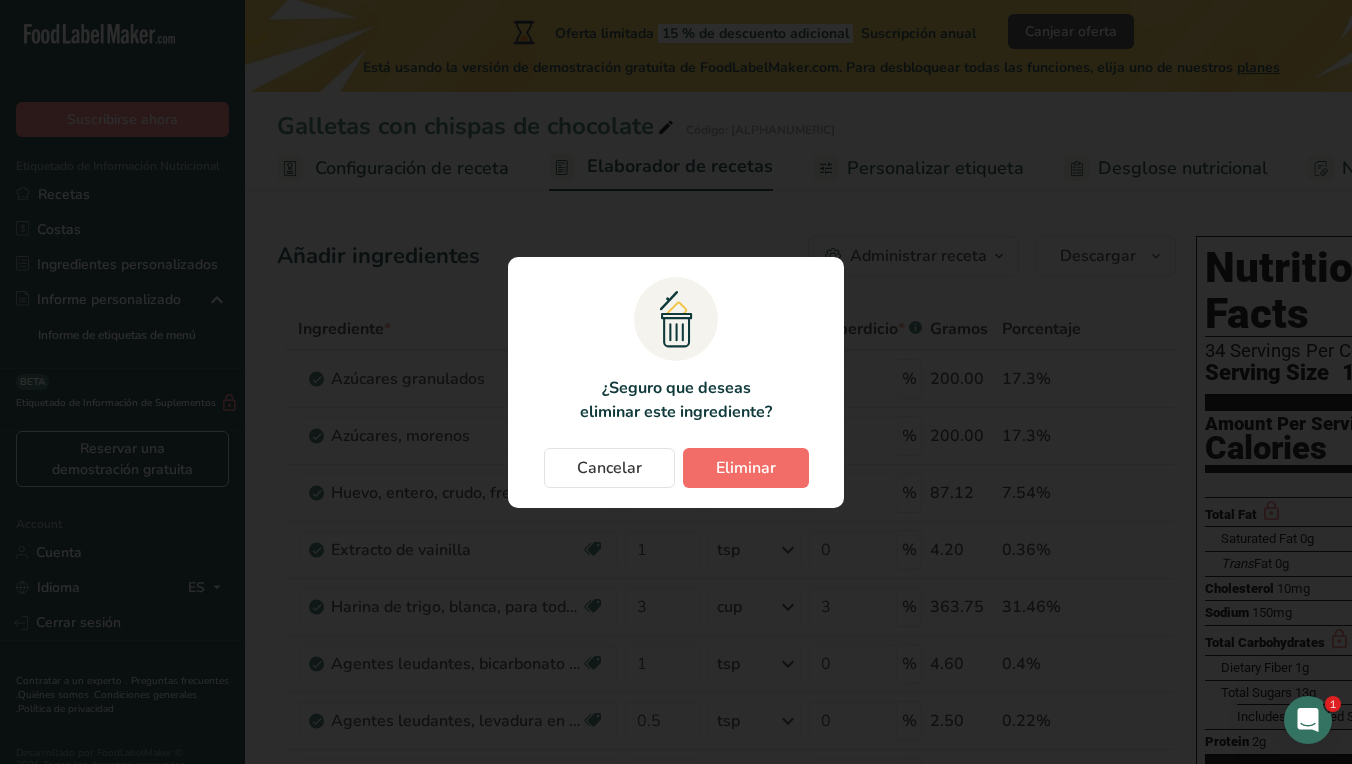 click on "Eliminar" at bounding box center [746, 468] 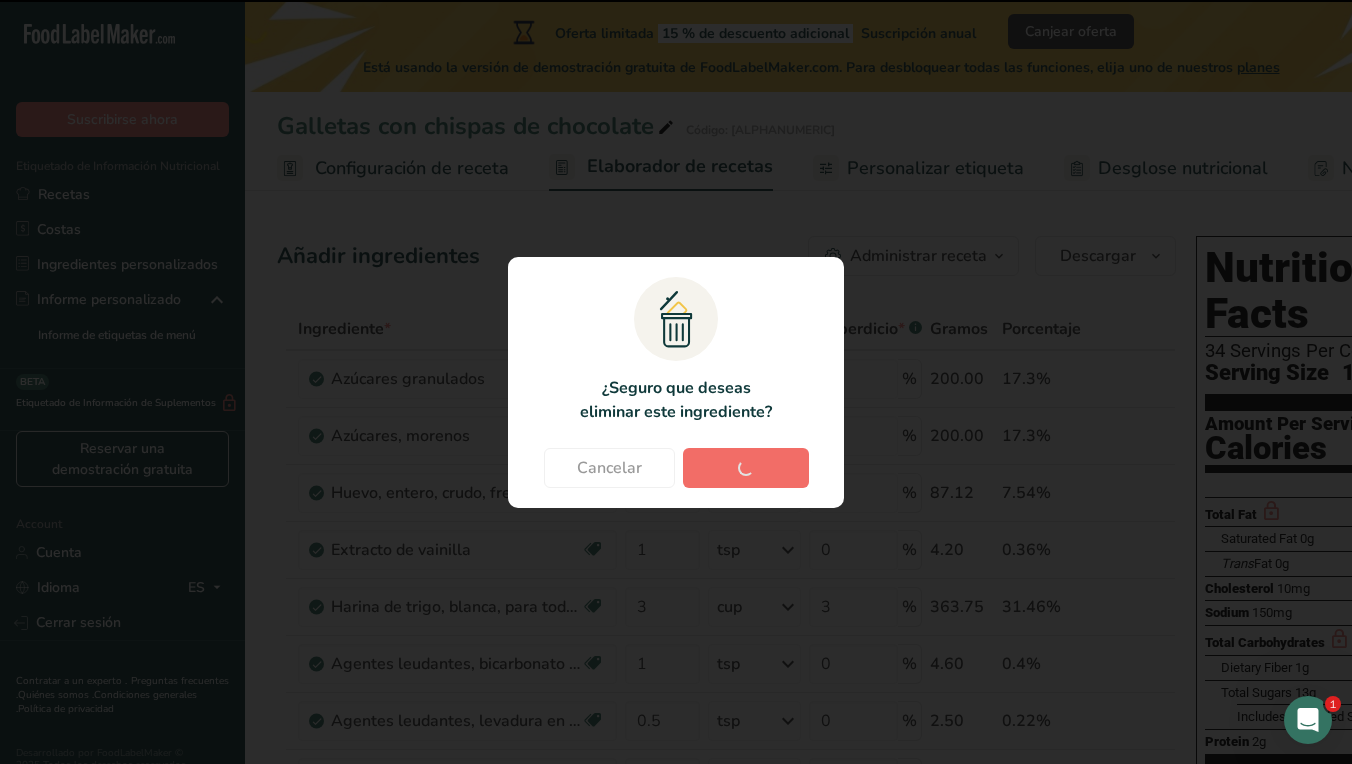 type on "2" 